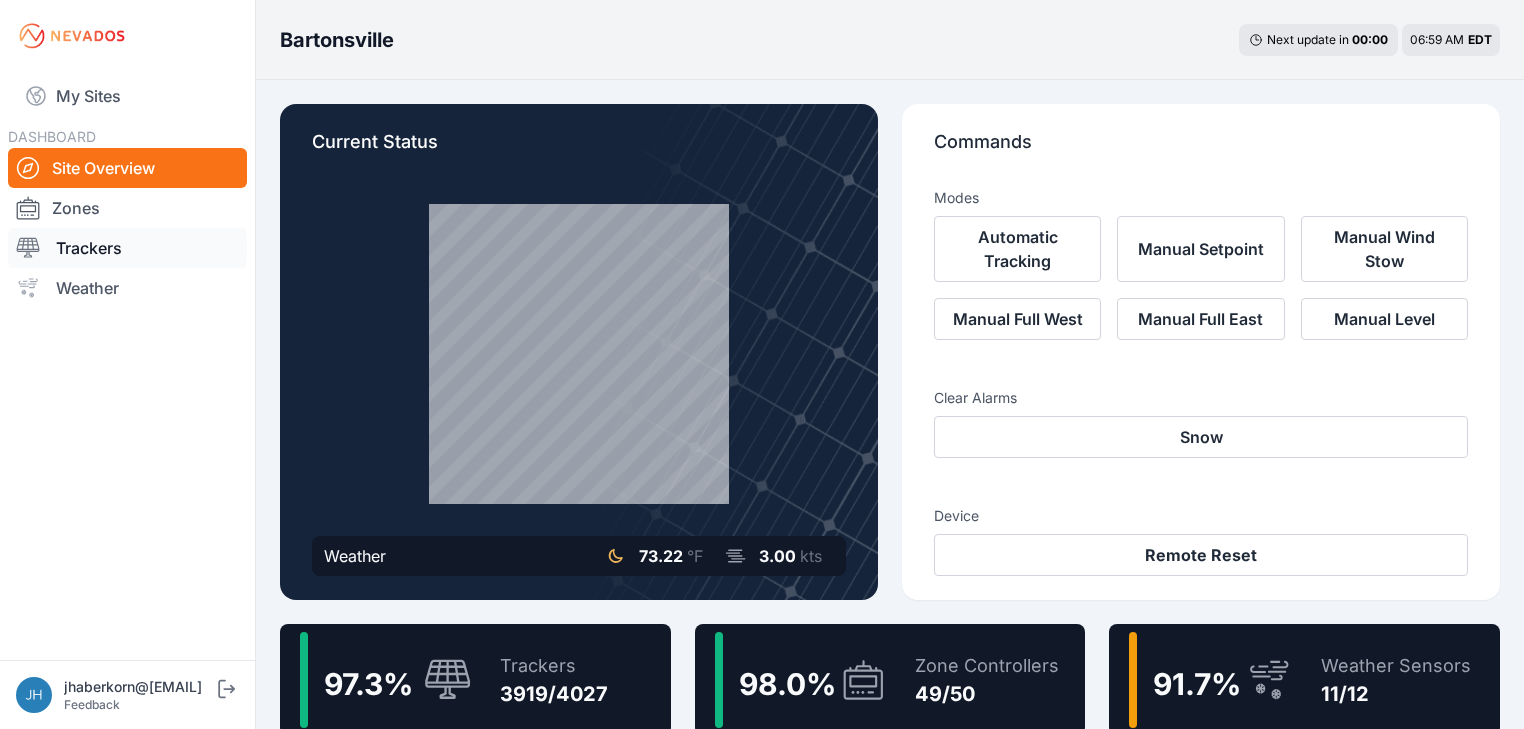 scroll, scrollTop: 0, scrollLeft: 0, axis: both 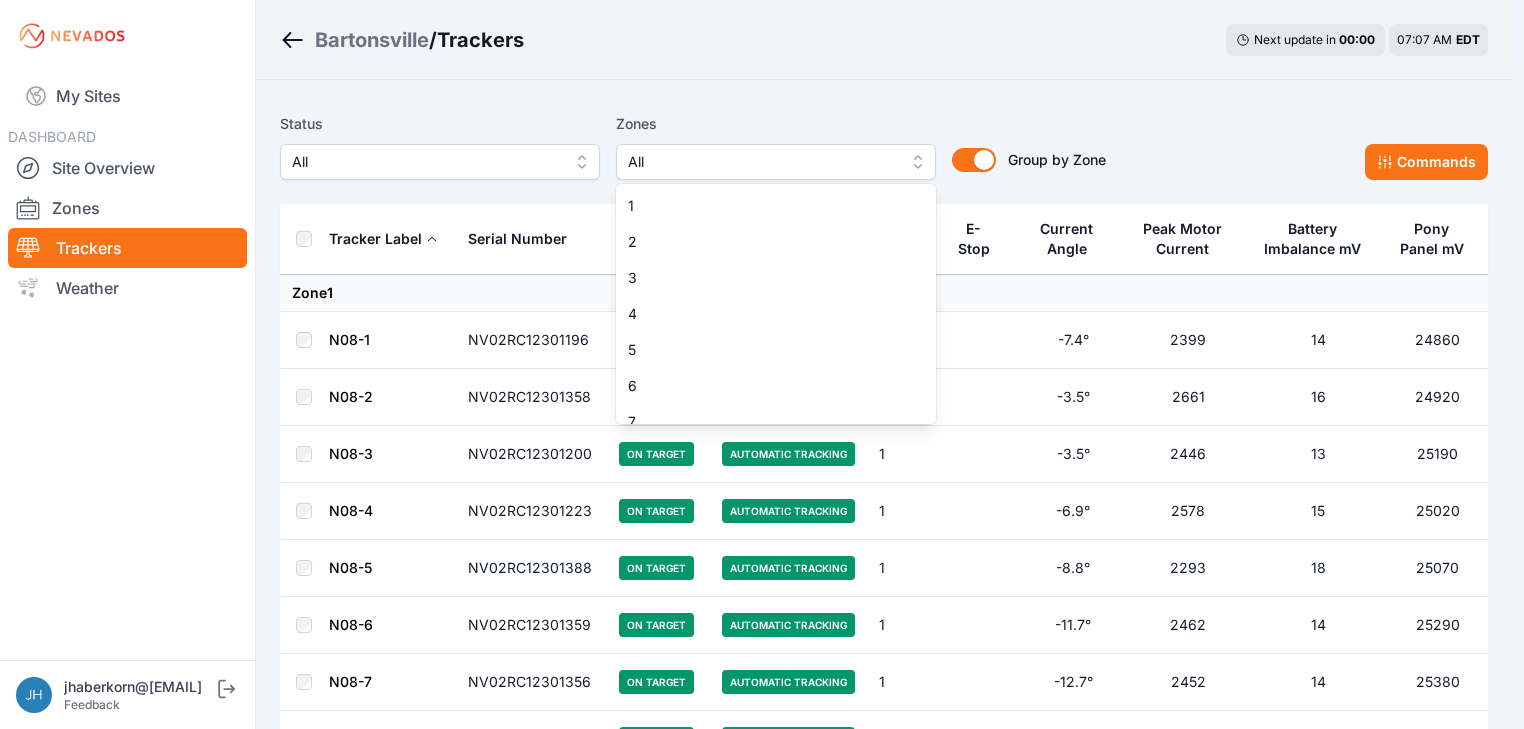 click on "All" at bounding box center [776, 162] 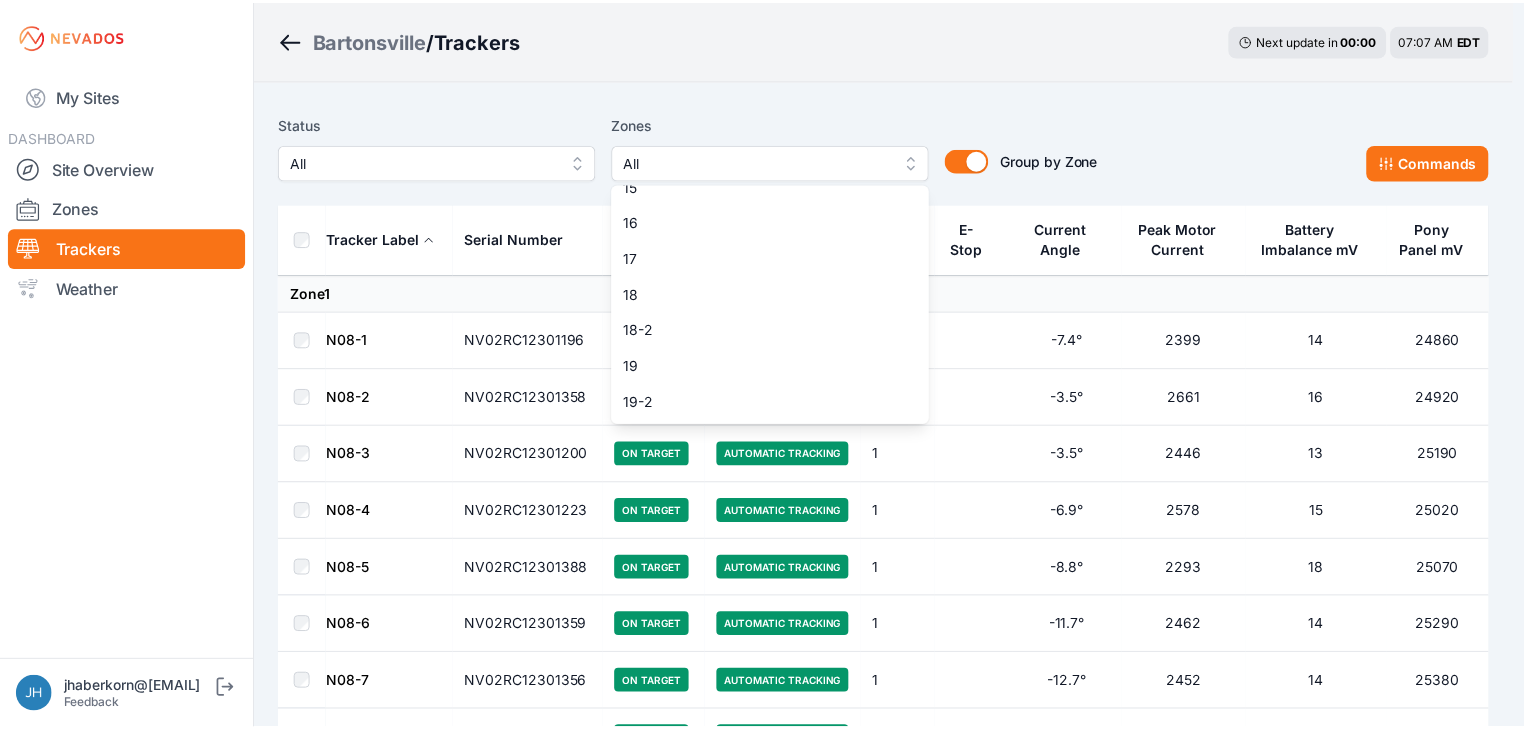 scroll, scrollTop: 640, scrollLeft: 0, axis: vertical 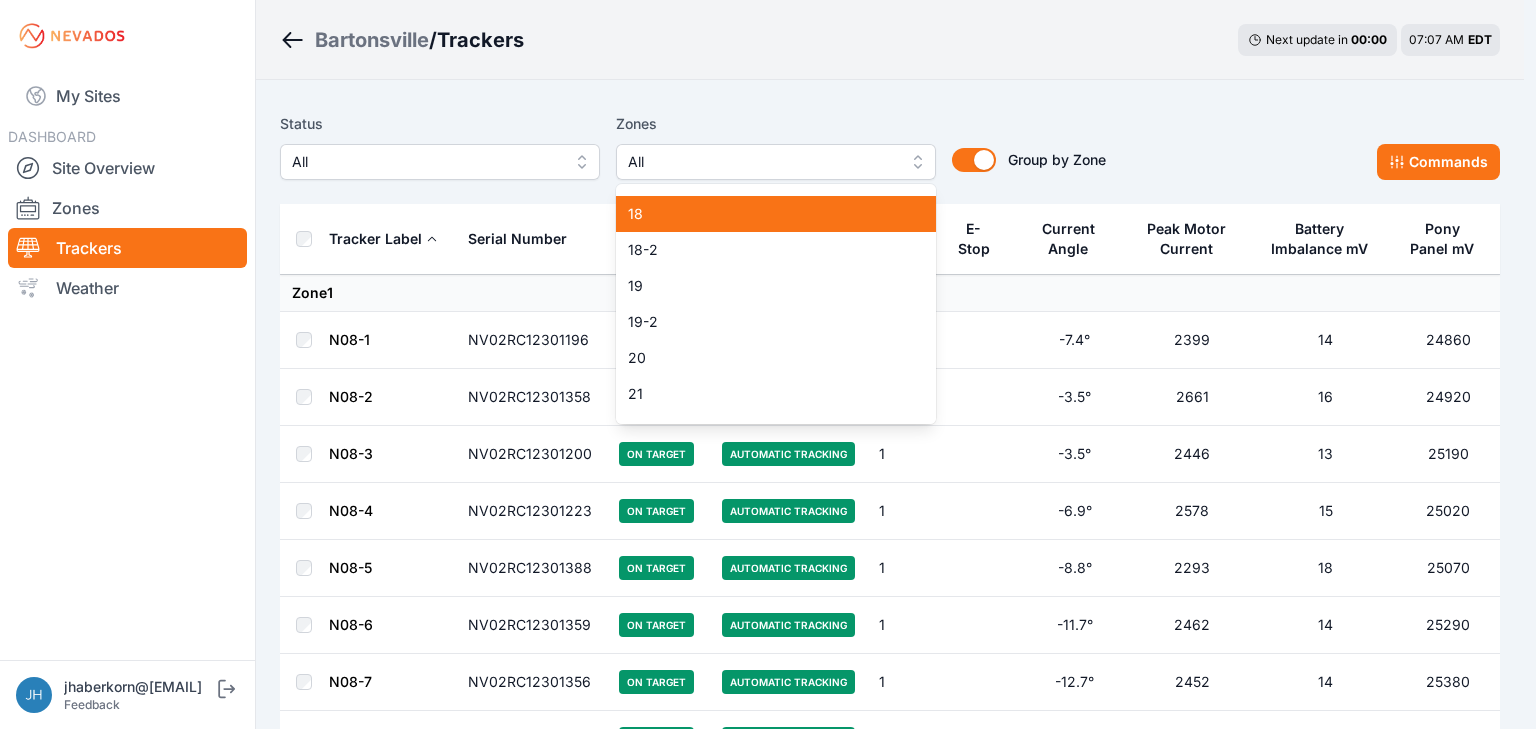 click on "18" at bounding box center (764, 214) 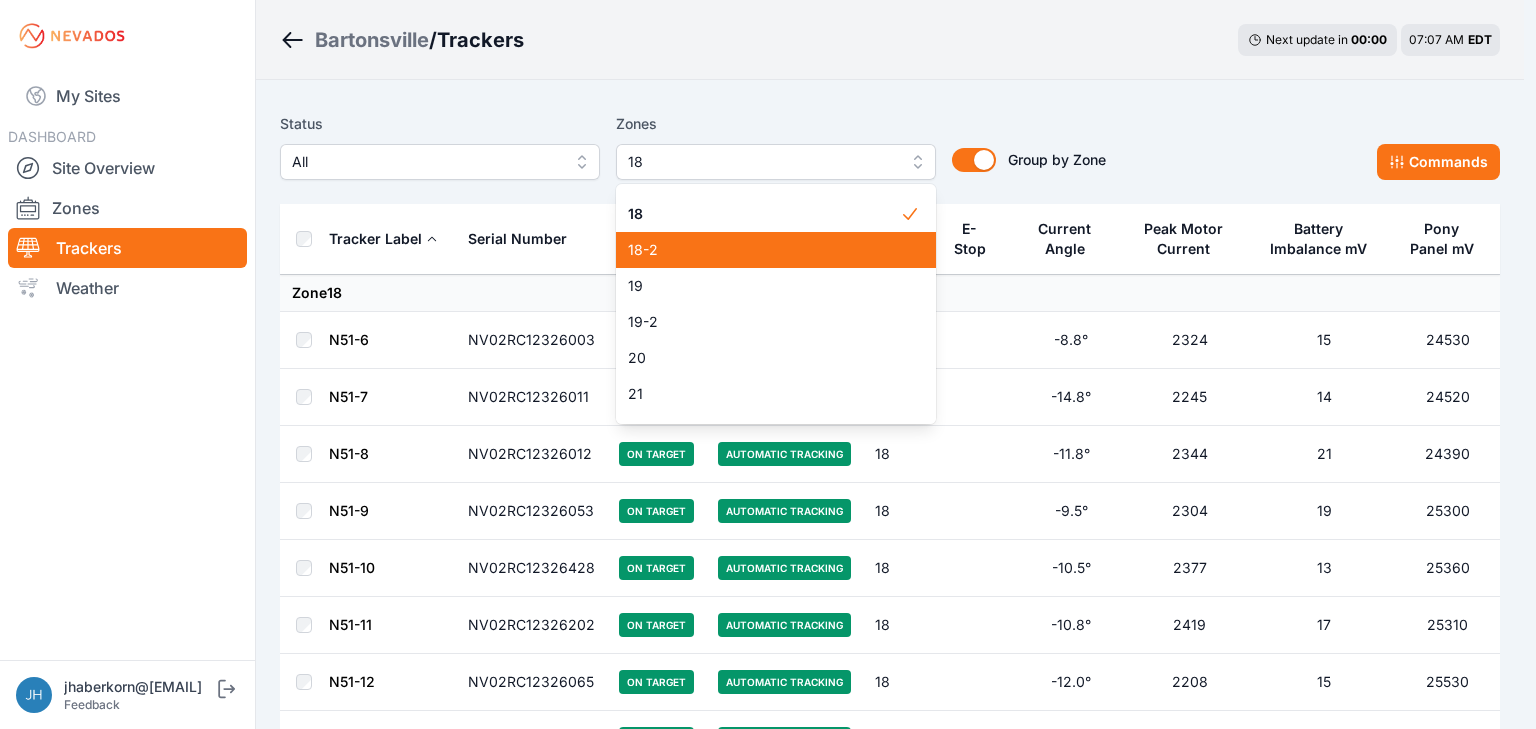 click on "18-2" at bounding box center (764, 250) 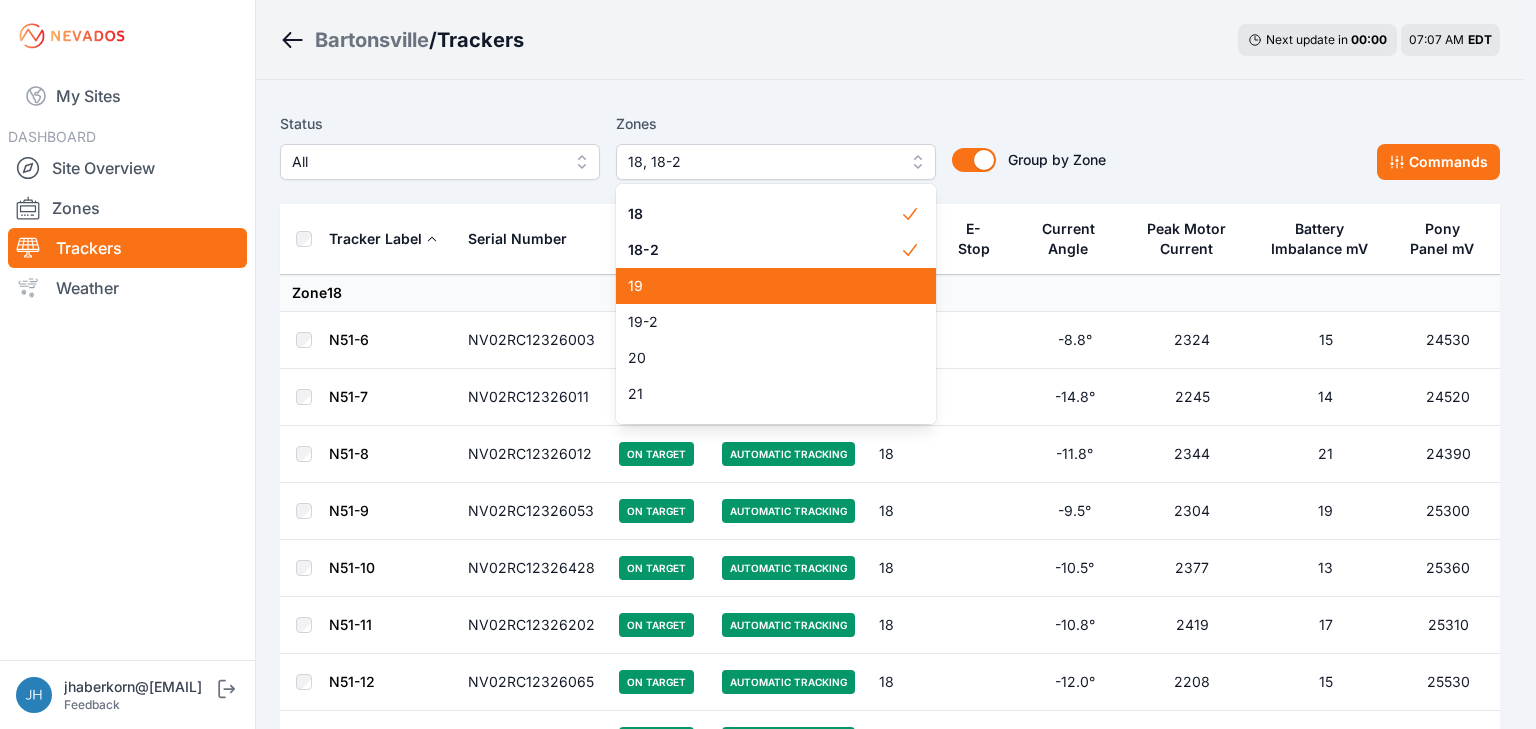 click on "19" at bounding box center (764, 286) 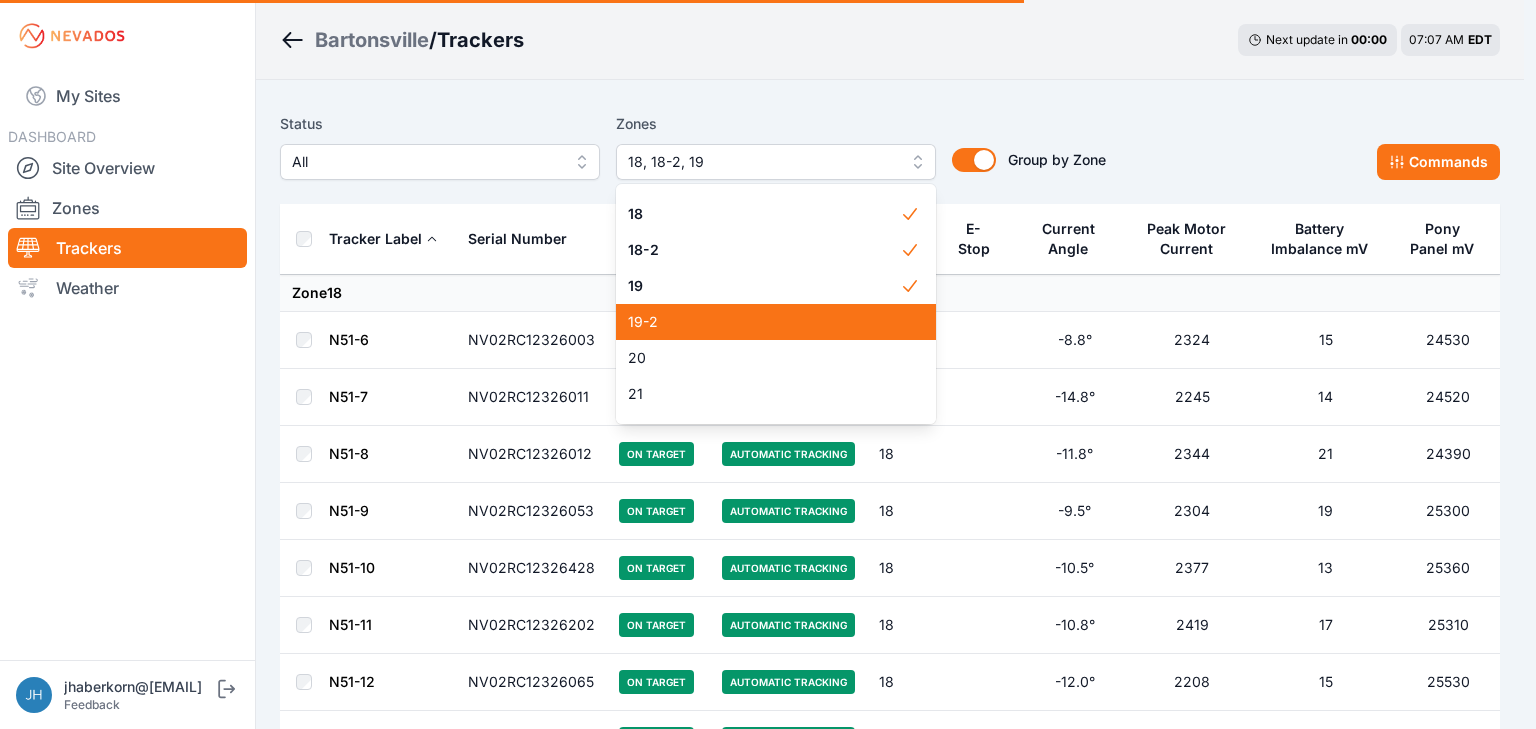 click on "19-2" at bounding box center [764, 322] 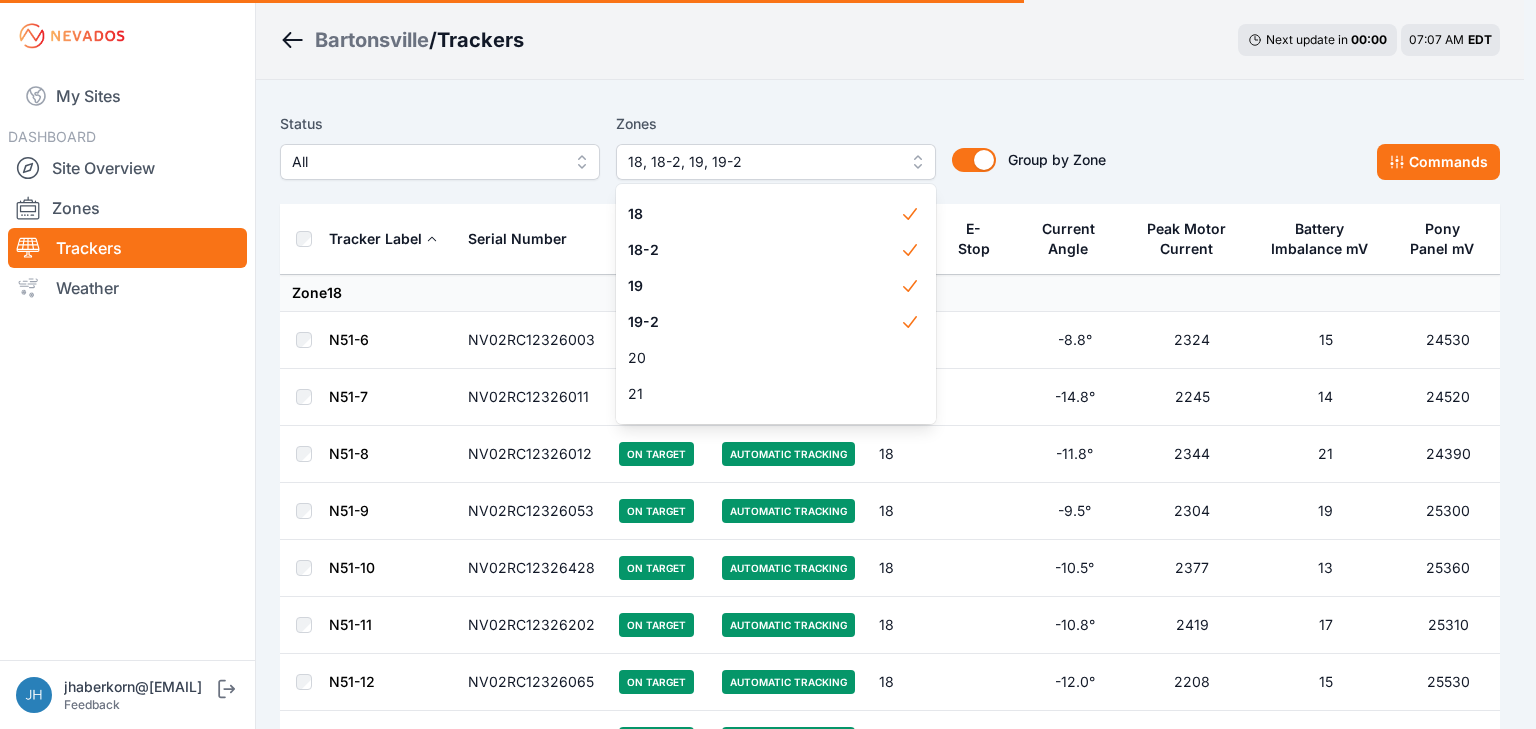 click on "Status All Zones 18, 18-2, 19, 19-2 1 2 3 4 5 6 7 8 9 10 11 11-2 12 13 14 15 16 17 18 18-2 19 19-2 20 21 22 23 24 25 26 27 28 29 30 31 32 32-2 33 33-2 34 34-2 35 35-2 36 37 37-2 38 38-2 39 40 41 Group by Zone Group by Zone Commands Tracker Label Serial Number Status Mode Zone E-Stop Current Angle Peak Motor Current Battery Imbalance mV Pony Panel mV Zone  18 N51-6 NV02RC12326003 On Target Automatic Tracking 18 -8.8° 2324 15 24530 N51-7 NV02RC12326011 On Target Automatic Tracking 18 -14.8° 2245 14 24520 N51-8 NV02RC12326012 On Target Automatic Tracking 18 -11.8° 2344 21 24390 N51-9 NV02RC12326053 On Target Automatic Tracking 18 -9.5° 2304 19 25300 N51-10 NV02RC12326428 On Target Automatic Tracking 18 -10.5° 2377 13 25360 N51-11 NV02RC12326202 On Target Automatic Tracking 18 -10.8° 2419 17 25310 N51-12 NV02RC12326065 On Target Automatic Tracking 18 -12.0° 2208 15 25530 N51-13 NV02RC12326005 On Target Automatic Tracking 18 -11.9° 2048 13 25250 N51-14 NV02RC12326422 On Target Automatic Tracking 18 -14.7°" at bounding box center [890, 2731] 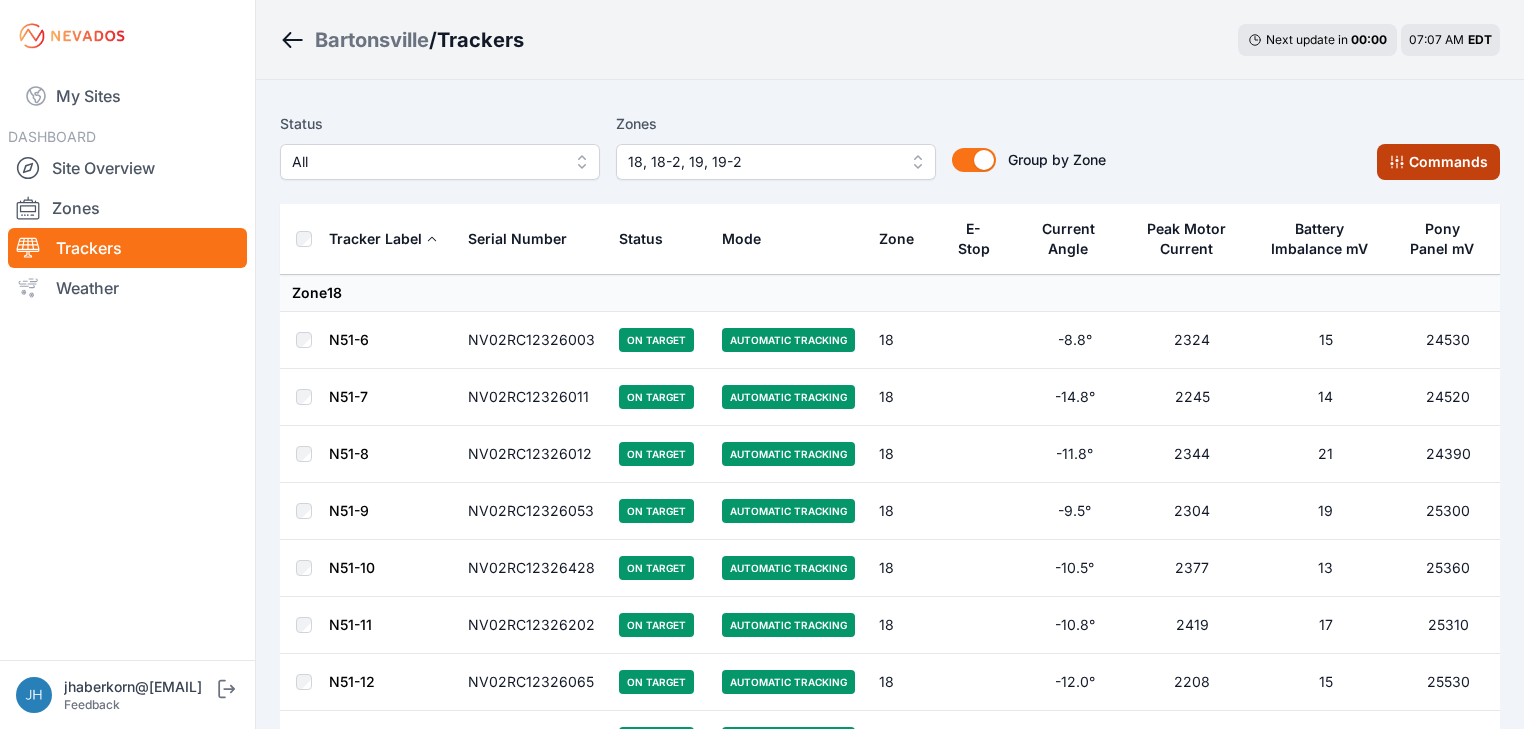 click on "Commands" at bounding box center (1438, 162) 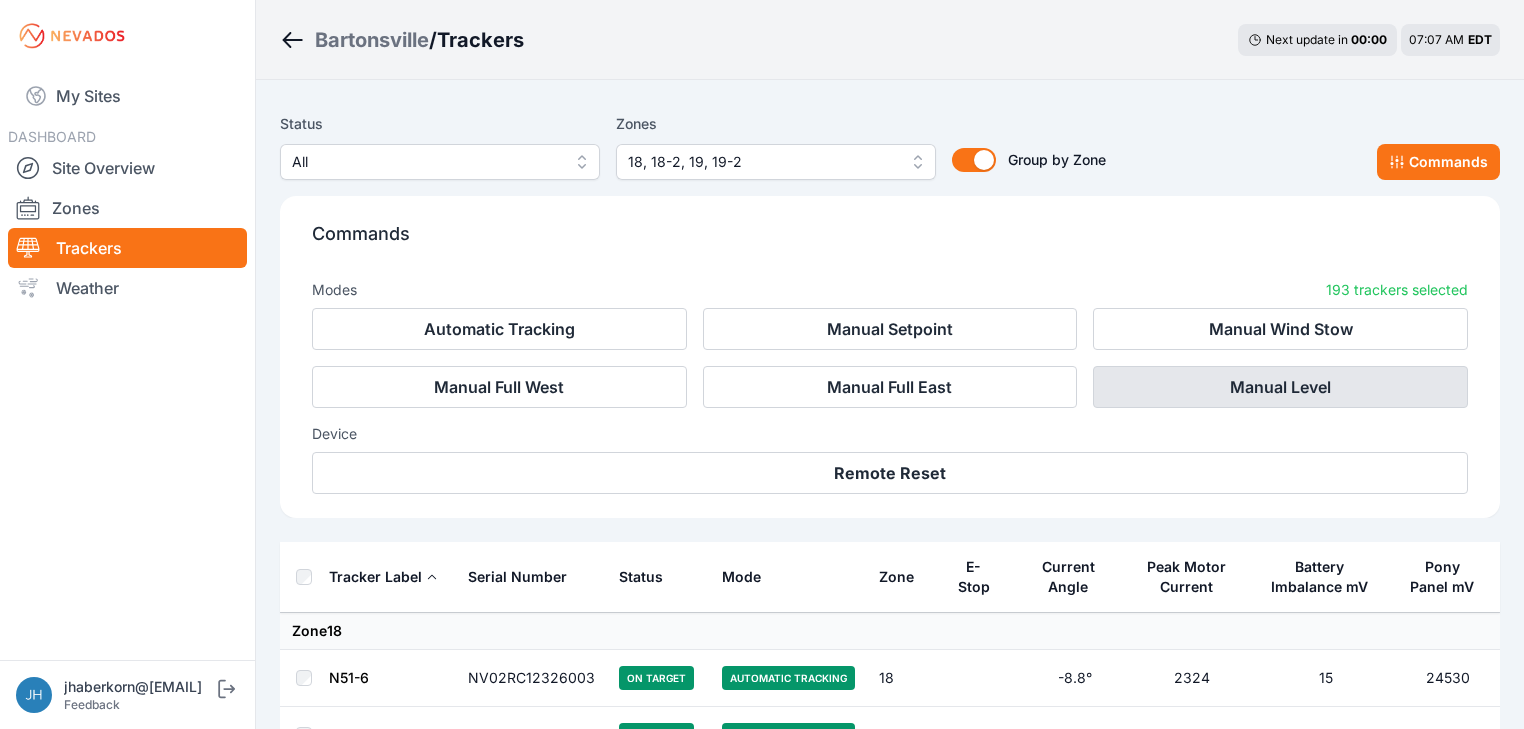 click on "Manual Level" at bounding box center (1280, 387) 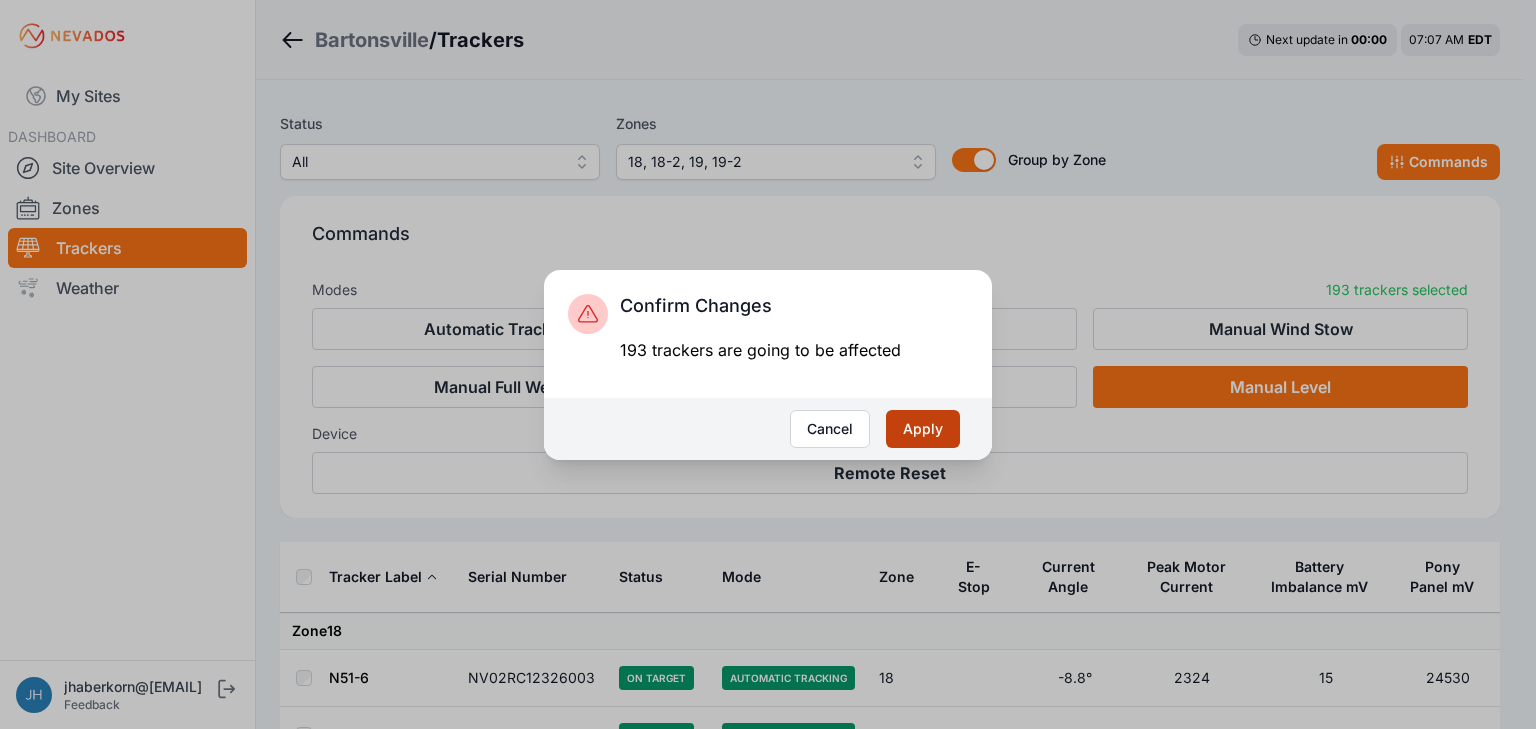 click on "Apply" at bounding box center [923, 429] 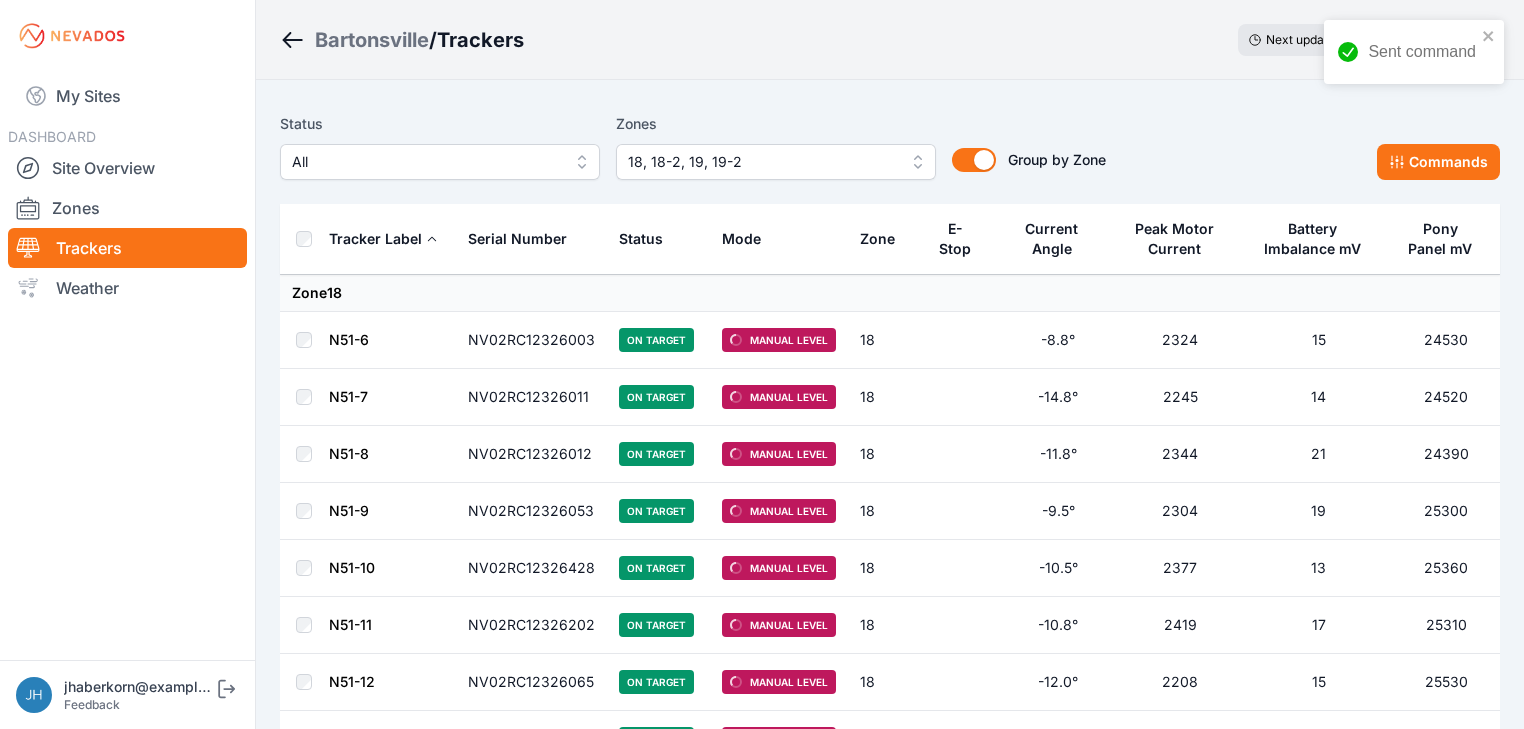 scroll, scrollTop: 0, scrollLeft: 0, axis: both 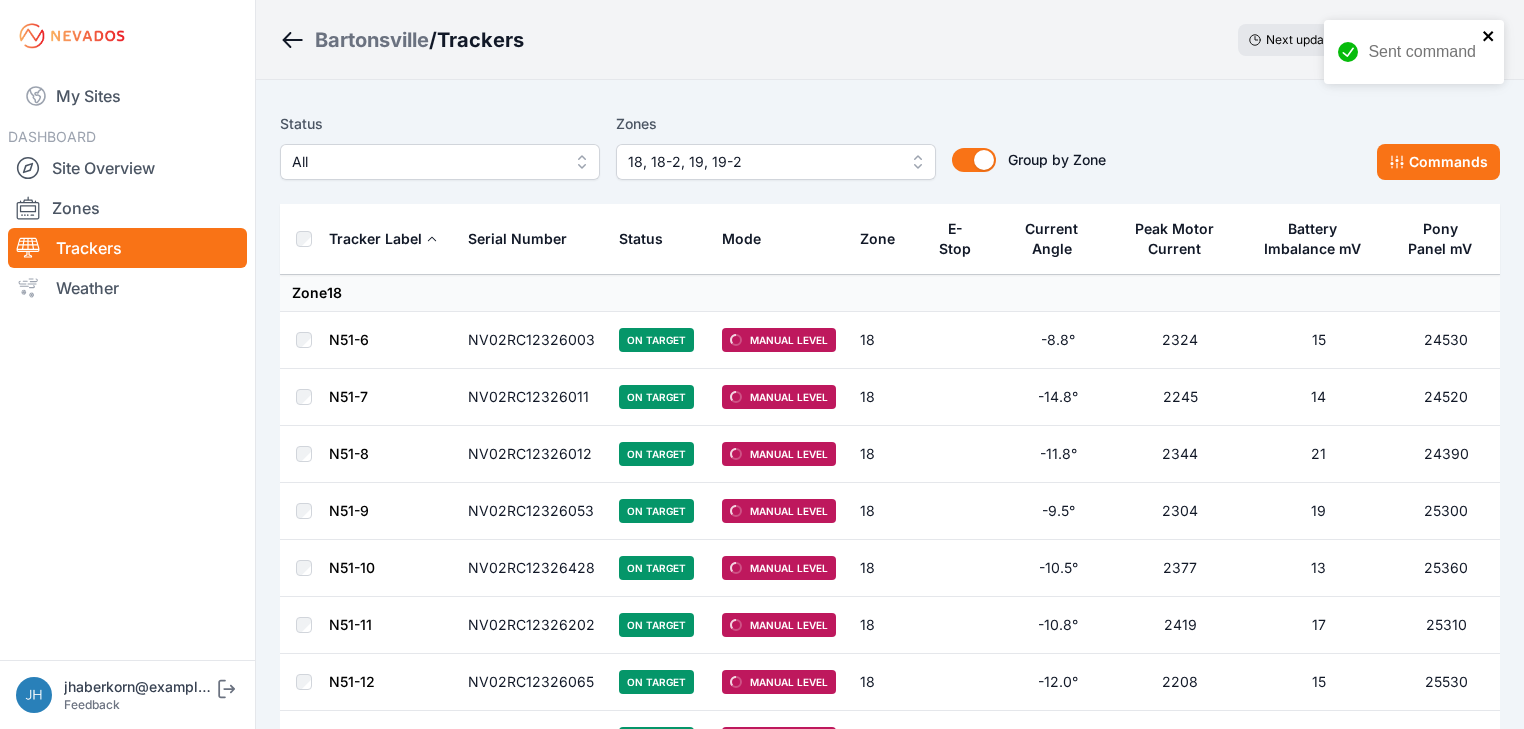 click 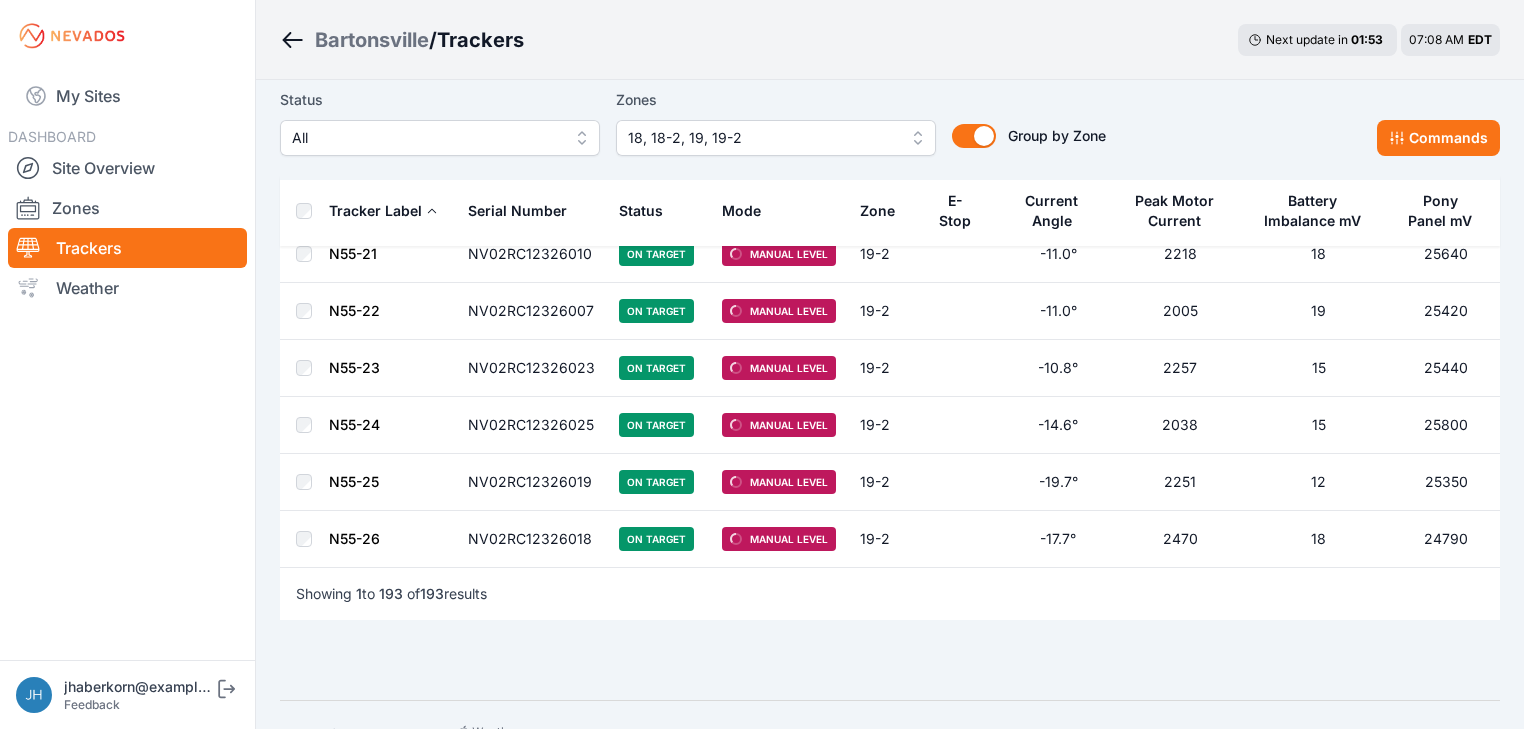 scroll, scrollTop: 10536, scrollLeft: 0, axis: vertical 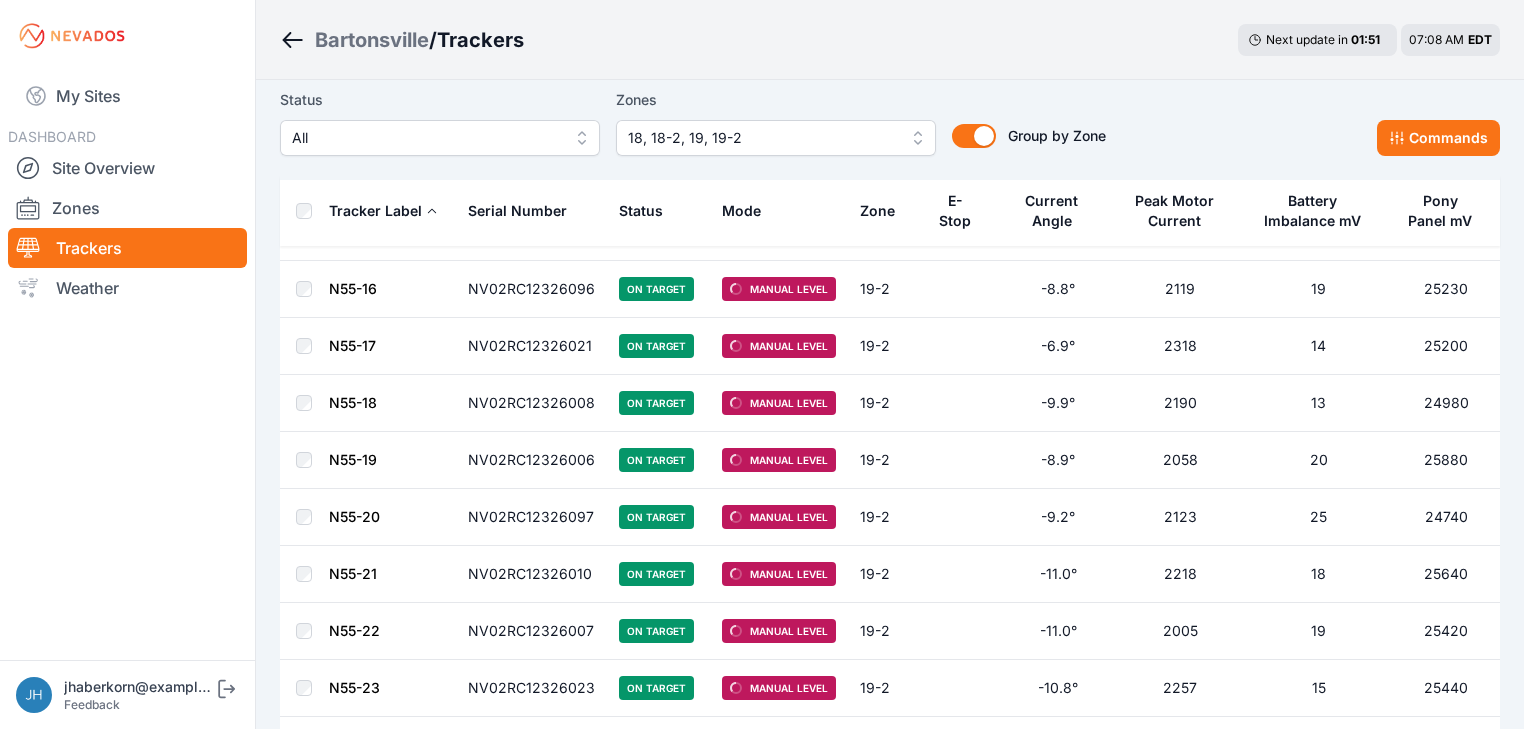 drag, startPoint x: 1510, startPoint y: 215, endPoint x: 1525, endPoint y: 160, distance: 57.00877 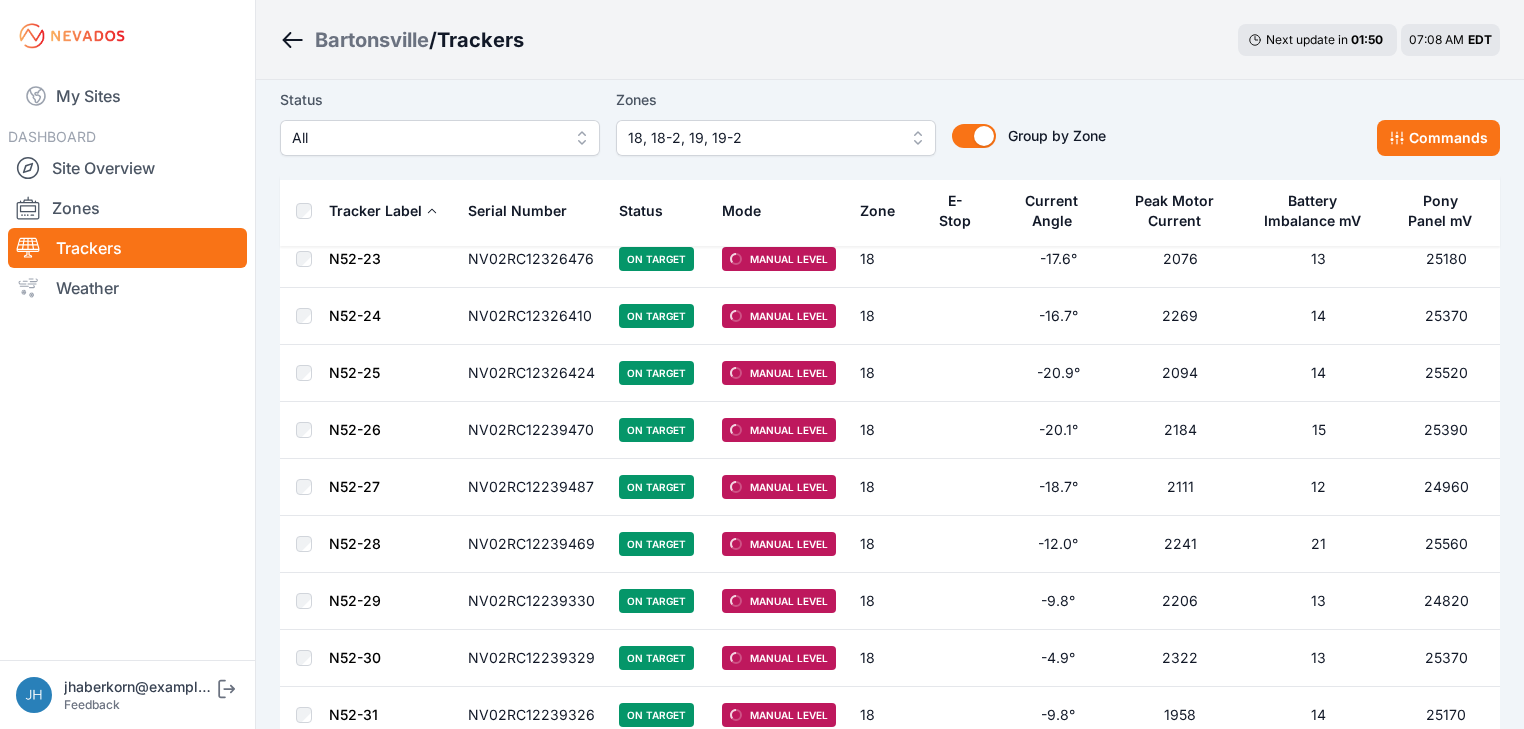 scroll, scrollTop: 1184, scrollLeft: 0, axis: vertical 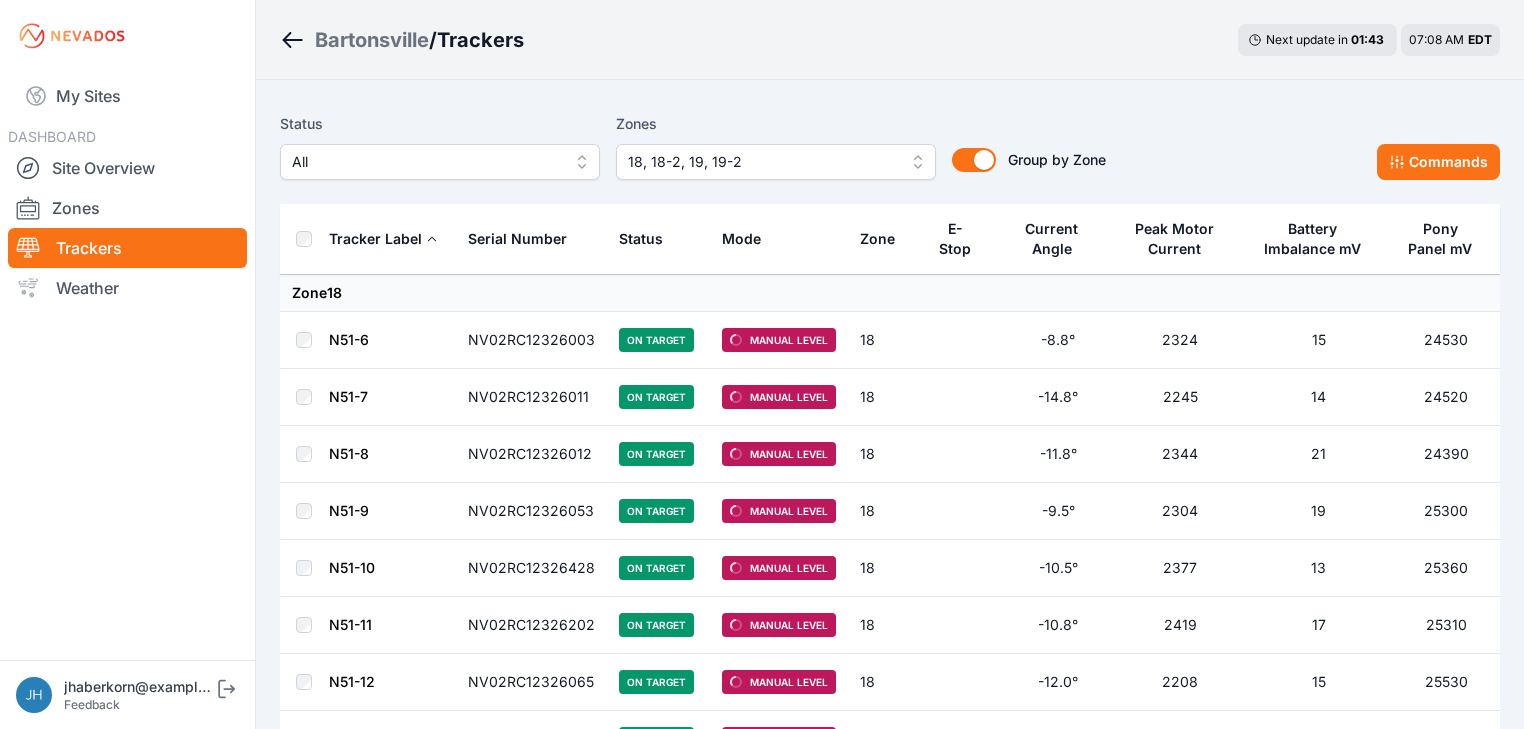 click on "18, 18-2, 19, 19-2" at bounding box center (776, 162) 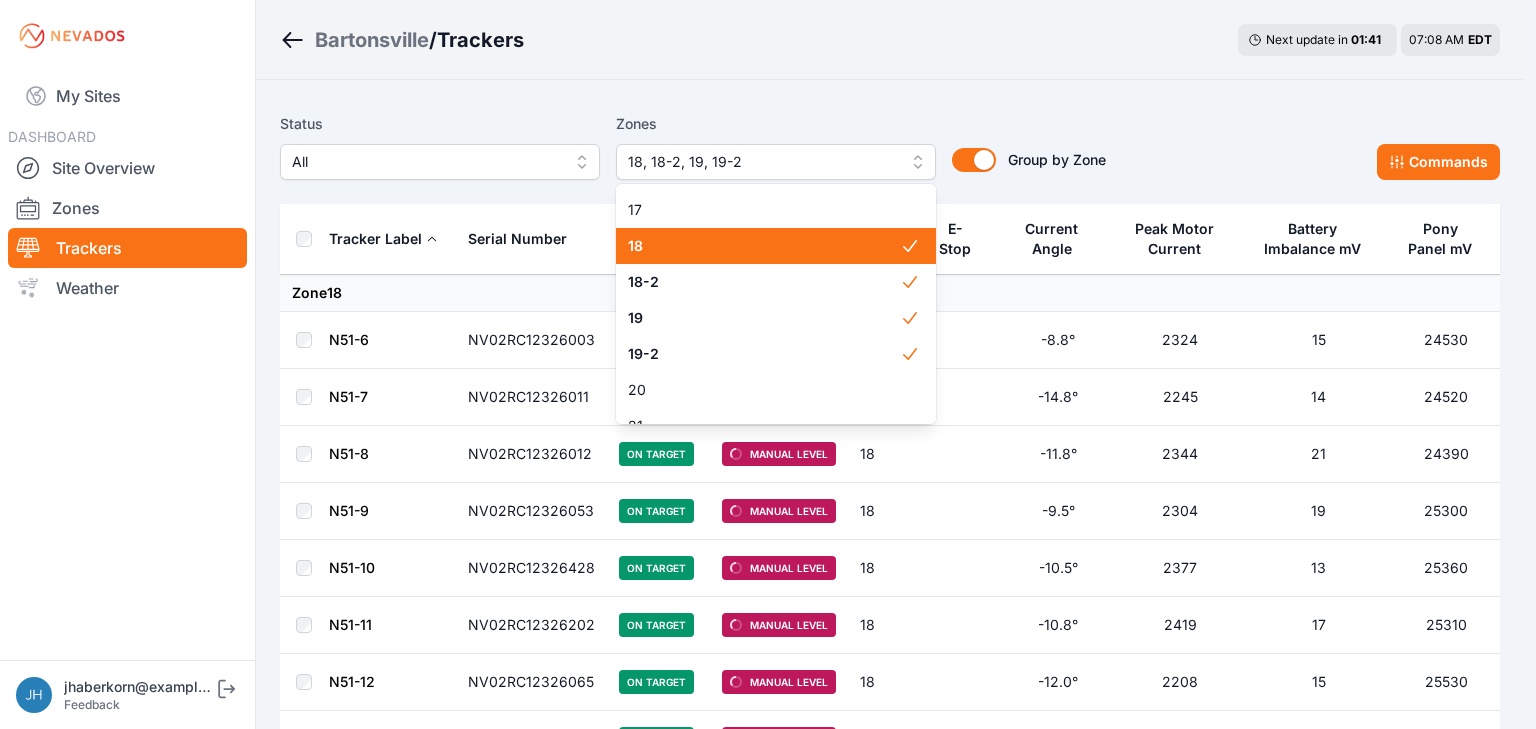 click on "18" at bounding box center (764, 246) 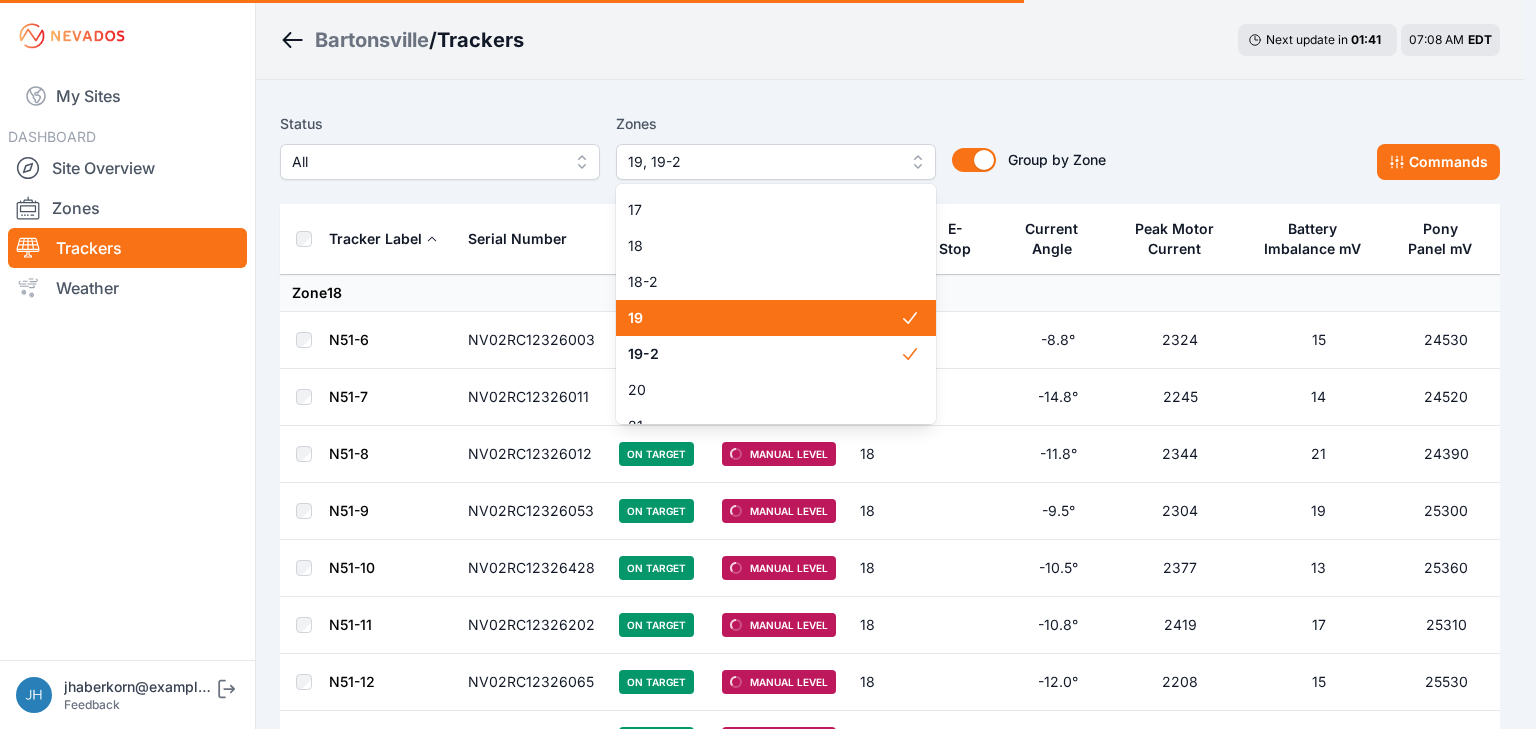 click on "19" at bounding box center (764, 318) 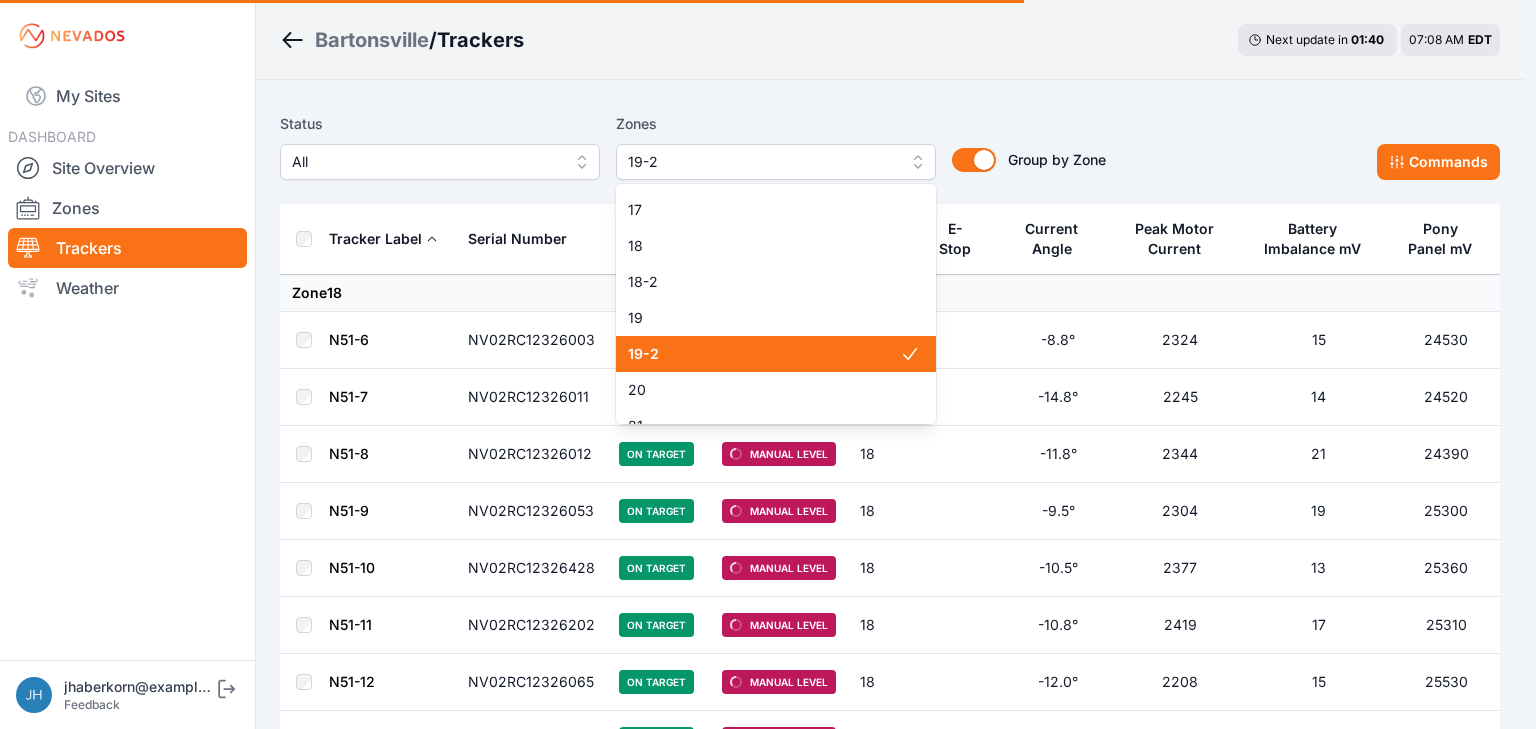 click on "19-2" at bounding box center [764, 354] 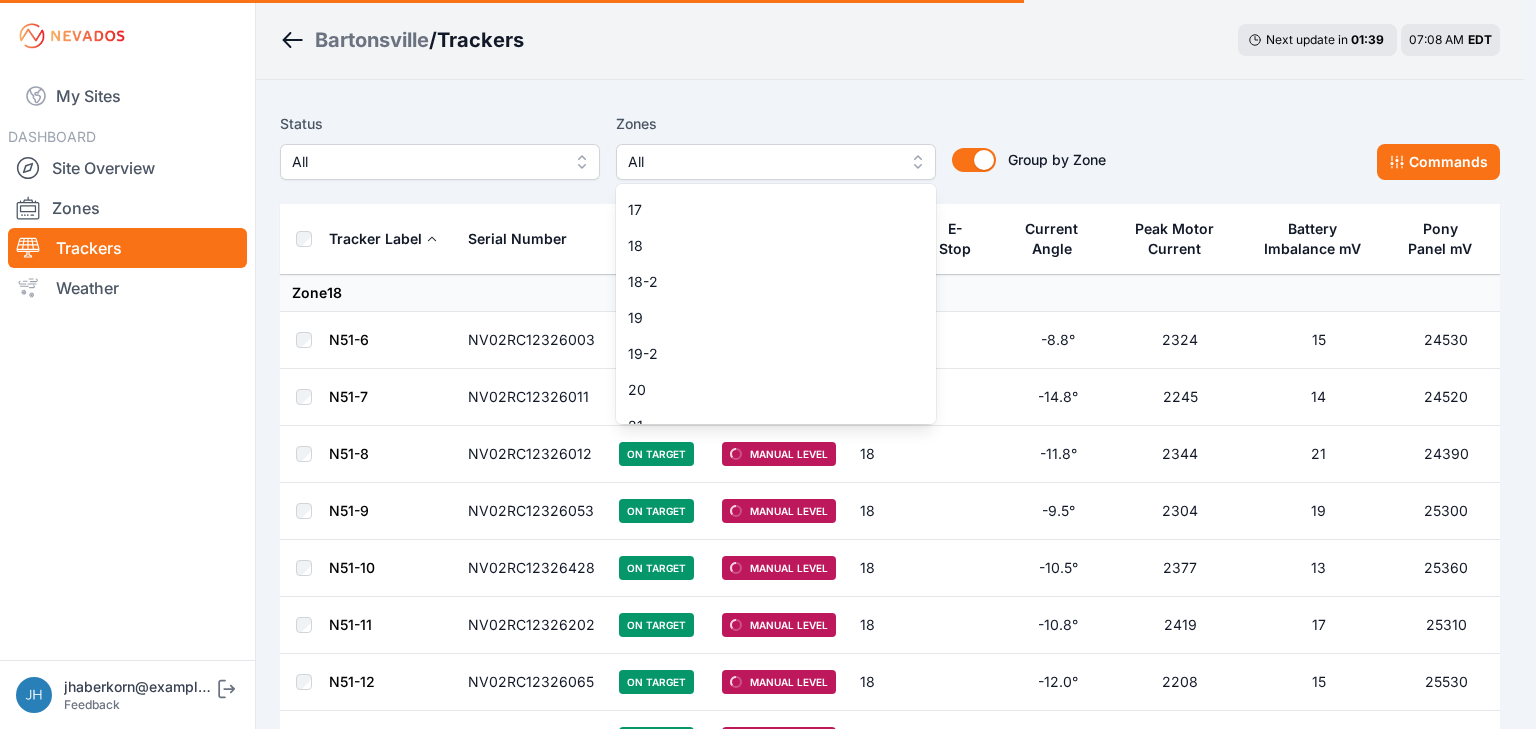 scroll, scrollTop: 368, scrollLeft: 0, axis: vertical 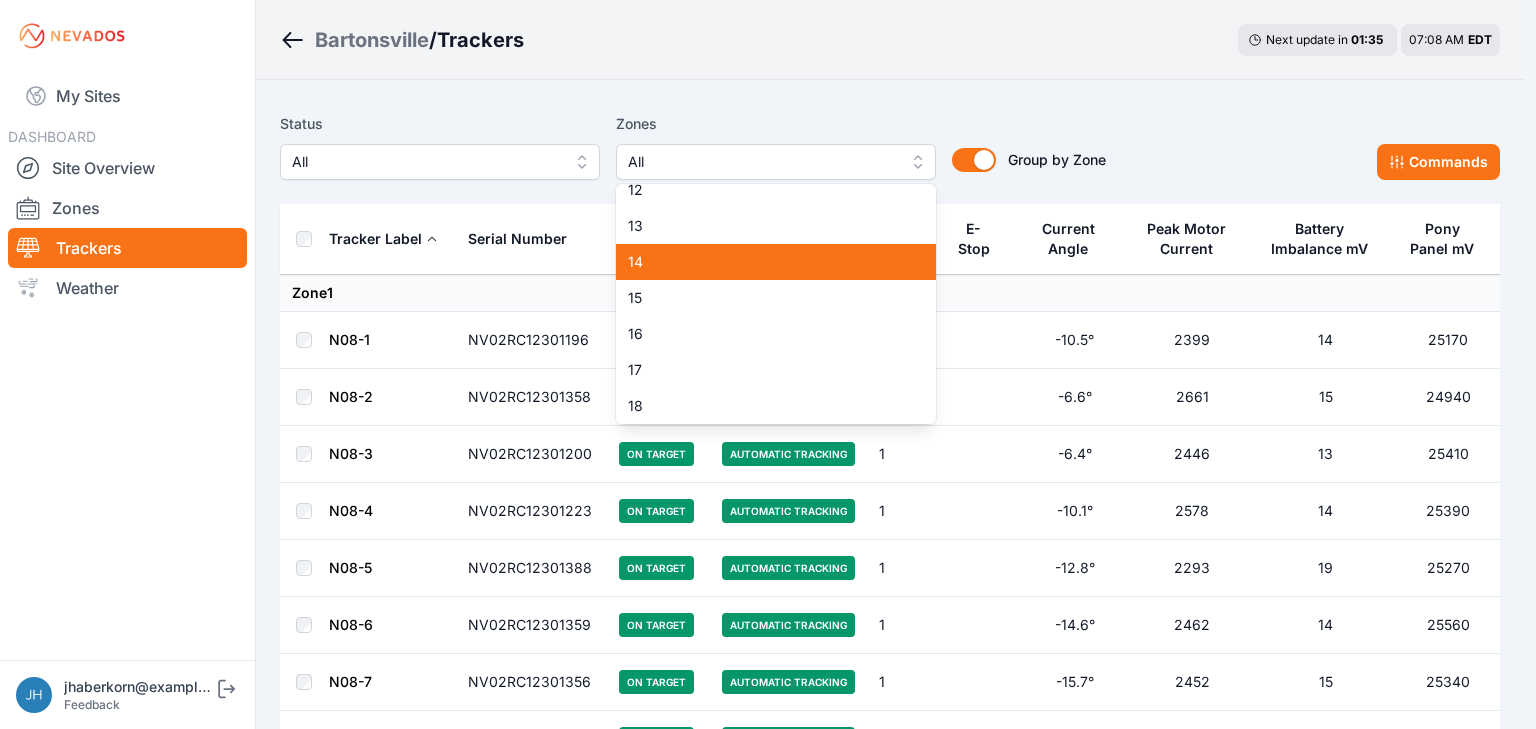 click on "14" at bounding box center (764, 262) 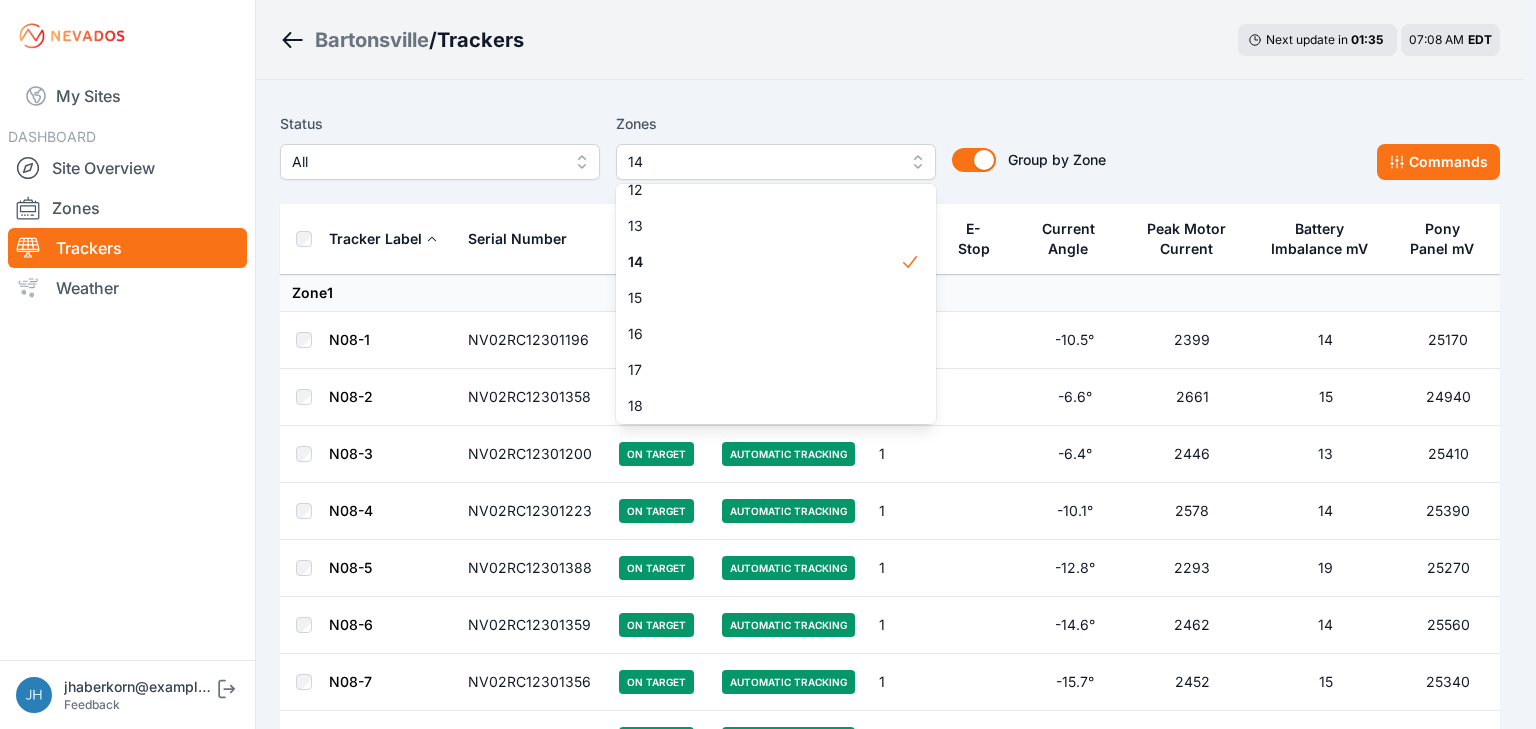 click on "Bartonsville  /  Trackers Next update in   01 : 35 07:08 AM EDT Status All Zones 14 1 2 3 4 5 6 7 8 9 10 11 11-2 12 13 14 15 16 17 18 18-2 19 19-2 20 21 22 23 24 25 26 27 28 29 30 31 32 32-2 33 33-2 34 34-2 35 35-2 36 37 37-2 38 38-2 39 40 41 Group by Zone Group by Zone Commands Tracker Label Serial Number Status Mode Zone E-Stop Current Angle Peak Motor Current Battery Imbalance mV Pony Panel mV Zone  1 N08-1 NV02RC12301196 On Target Automatic Tracking 1 -10.5° 2399 14 25170 N08-2 NV02RC12301358 On Target Automatic Tracking 1 -6.6° 2661 15 24940 N08-3 NV02RC12301200 On Target Automatic Tracking 1 -6.4° 2446 13 25410 N08-4 NV02RC12301223 On Target Automatic Tracking 1 -10.1° 2578 14 25390 N08-5 NV02RC12301388 On Target Automatic Tracking 1 -12.8° 2293 19 25270 N08-6 NV02RC12301359 On Target Automatic Tracking 1 -14.6° 2462 14 25560 N08-7 NV02RC12301356 On Target Automatic Tracking 1 -15.7° 2452 15 25340 N08-8 NV02RC12301384 On Target Automatic Tracking 1 -16.6° 2383 12 25340 N08-9 NV02RC12301357 1 1" at bounding box center [762, 5989] 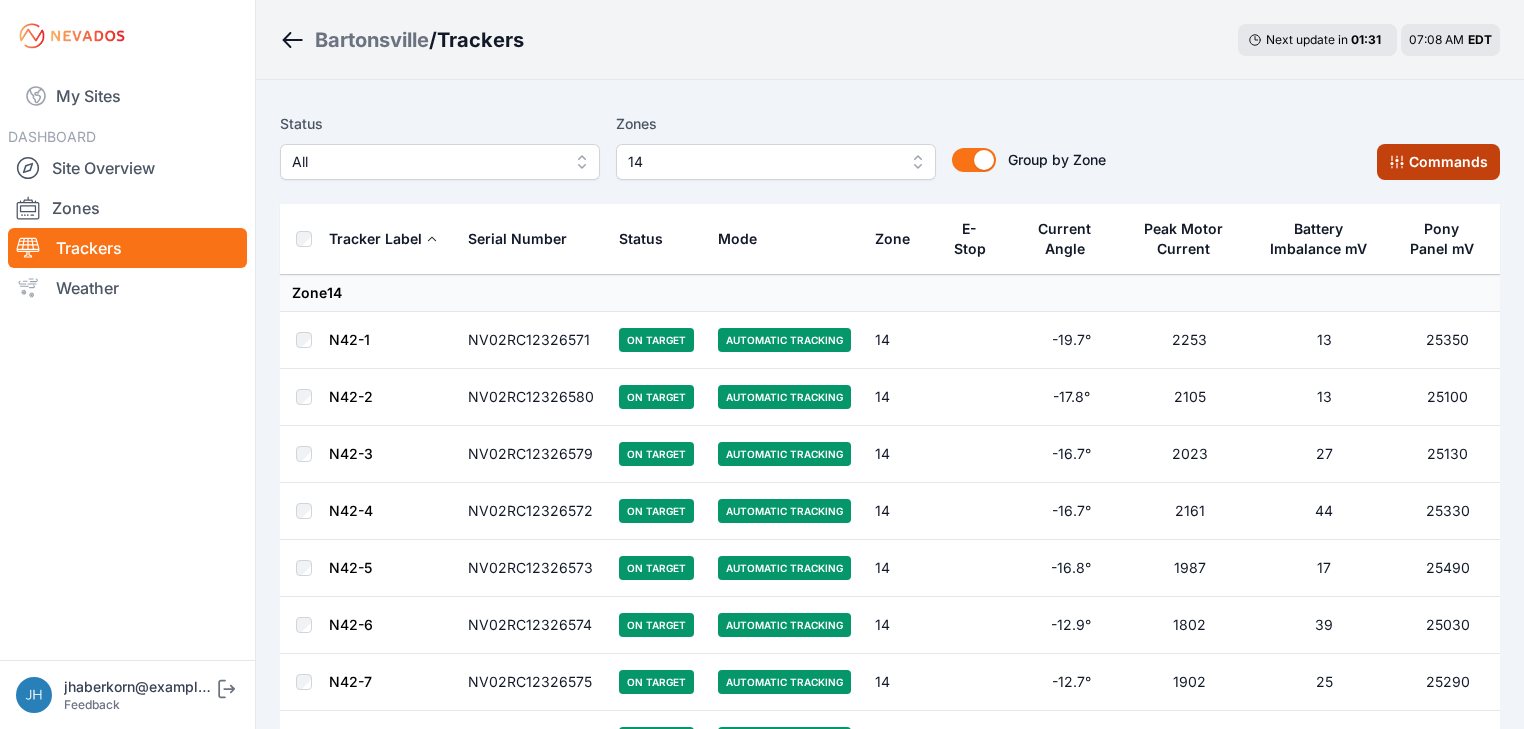 click on "Commands" at bounding box center (1438, 162) 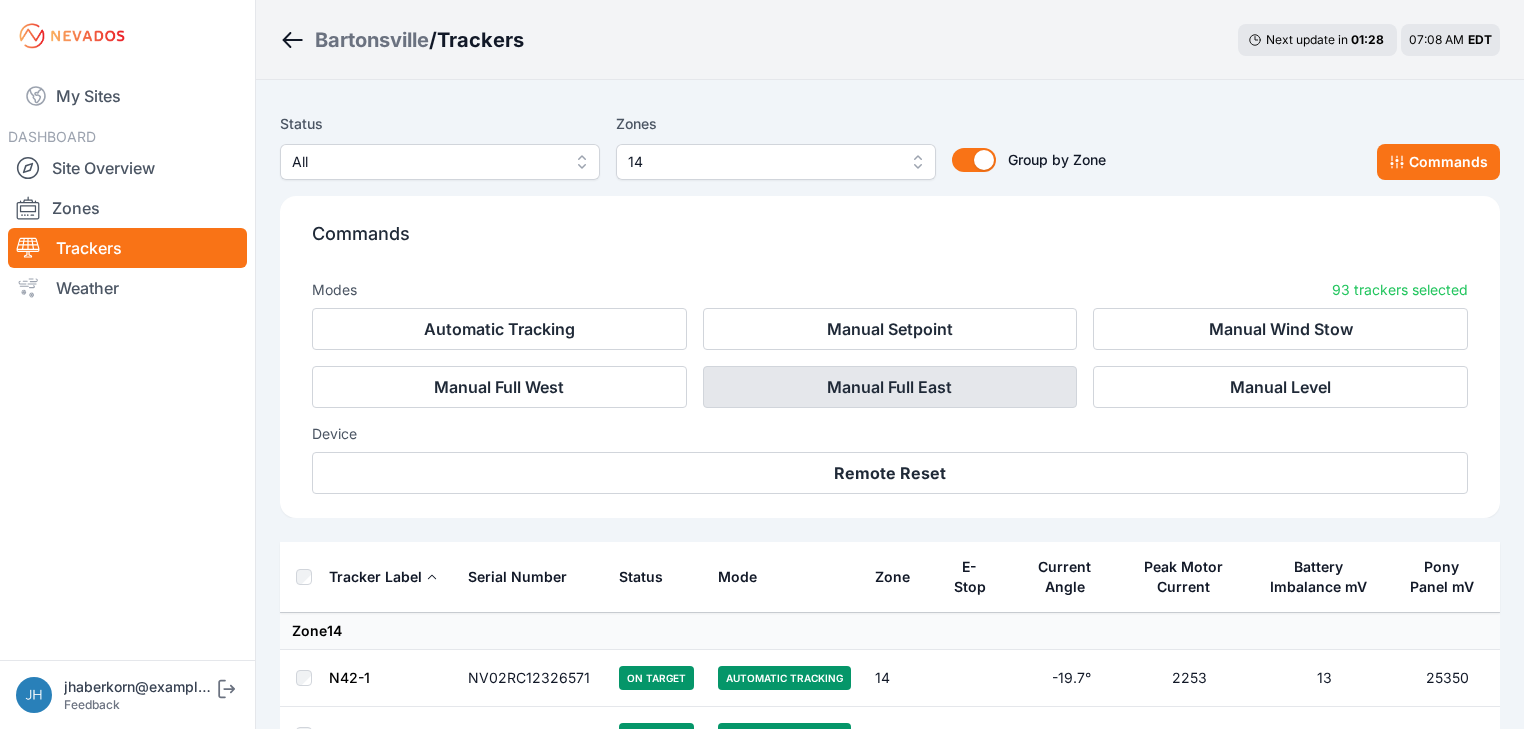click on "Manual Full East" at bounding box center [890, 387] 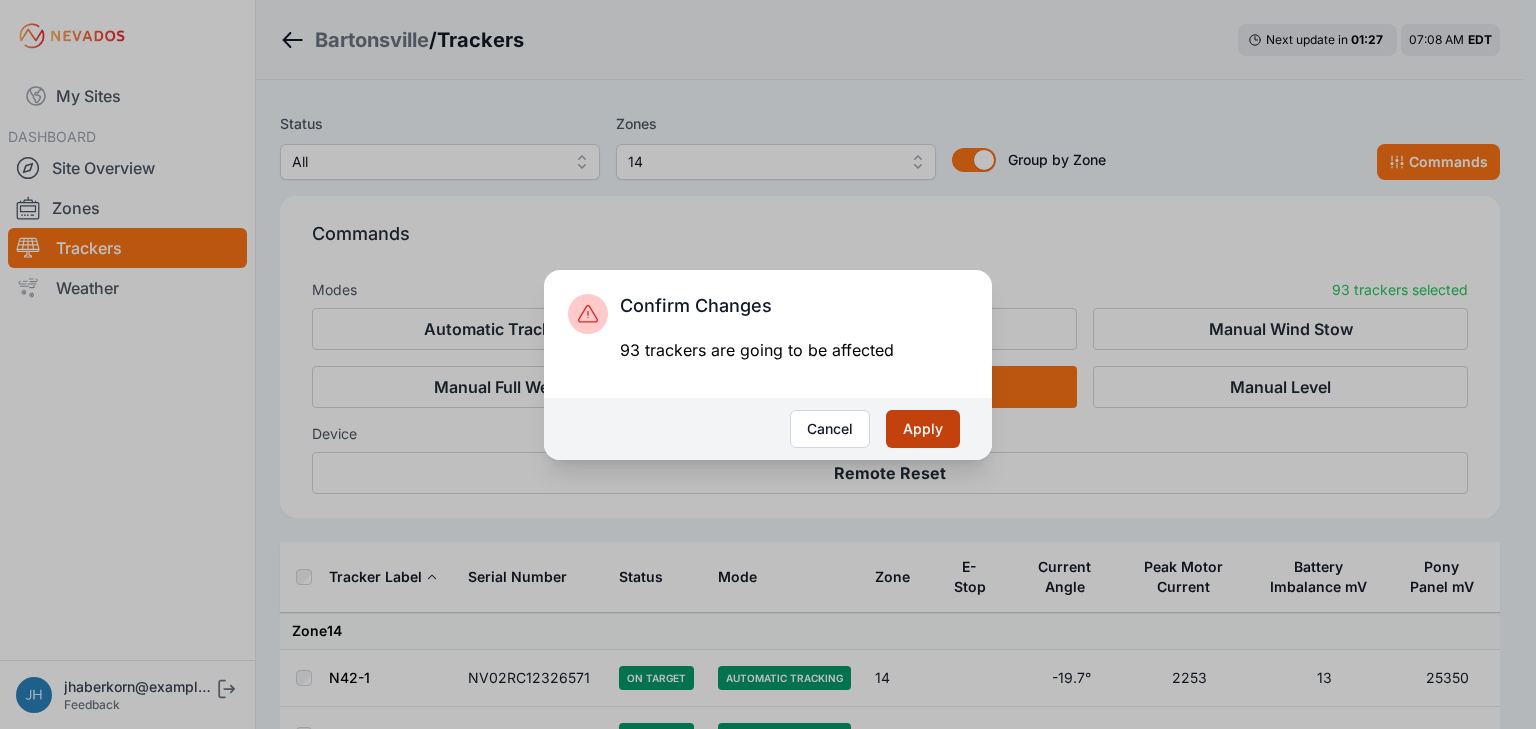 click on "Apply" at bounding box center (923, 429) 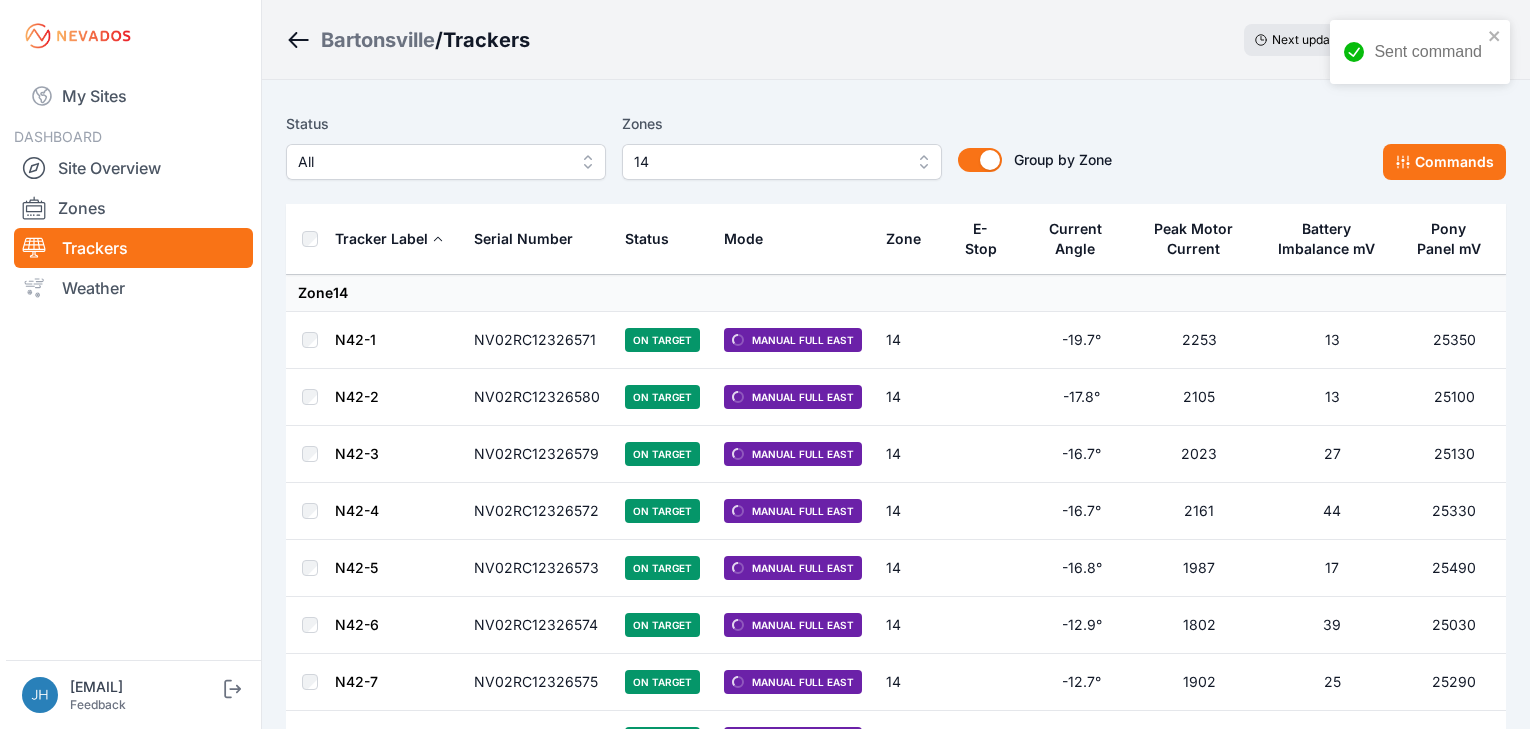 scroll, scrollTop: 0, scrollLeft: 0, axis: both 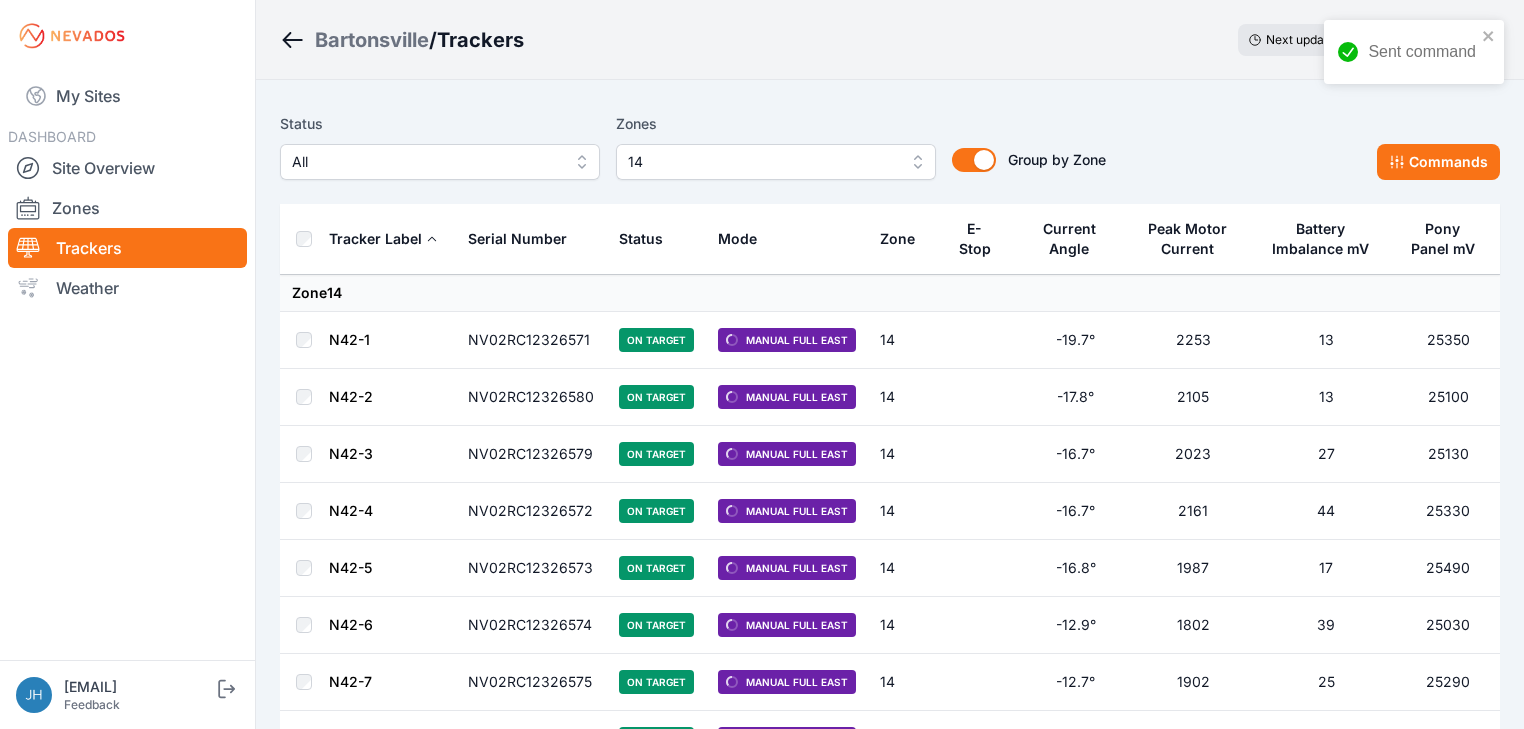 click on "14" at bounding box center [776, 162] 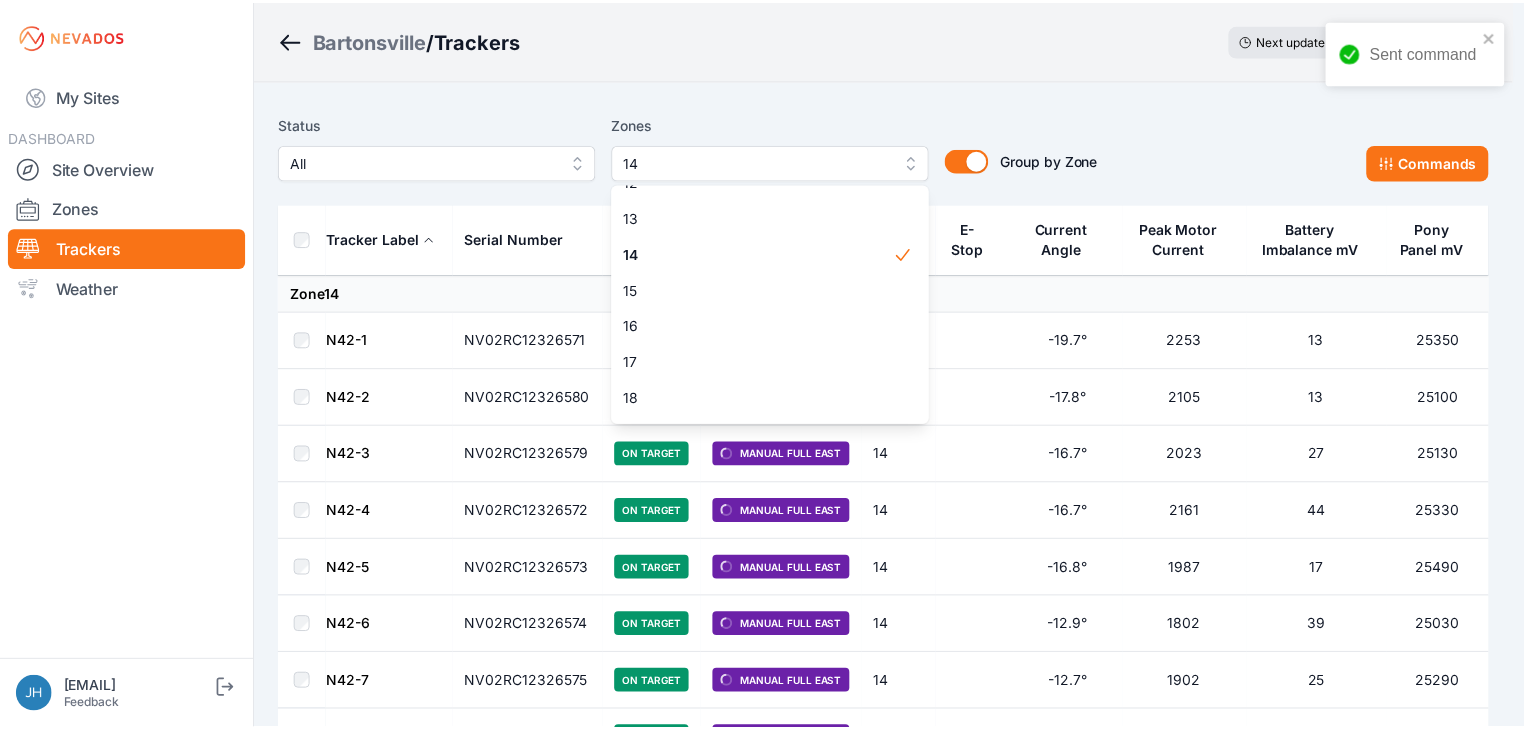 scroll, scrollTop: 464, scrollLeft: 0, axis: vertical 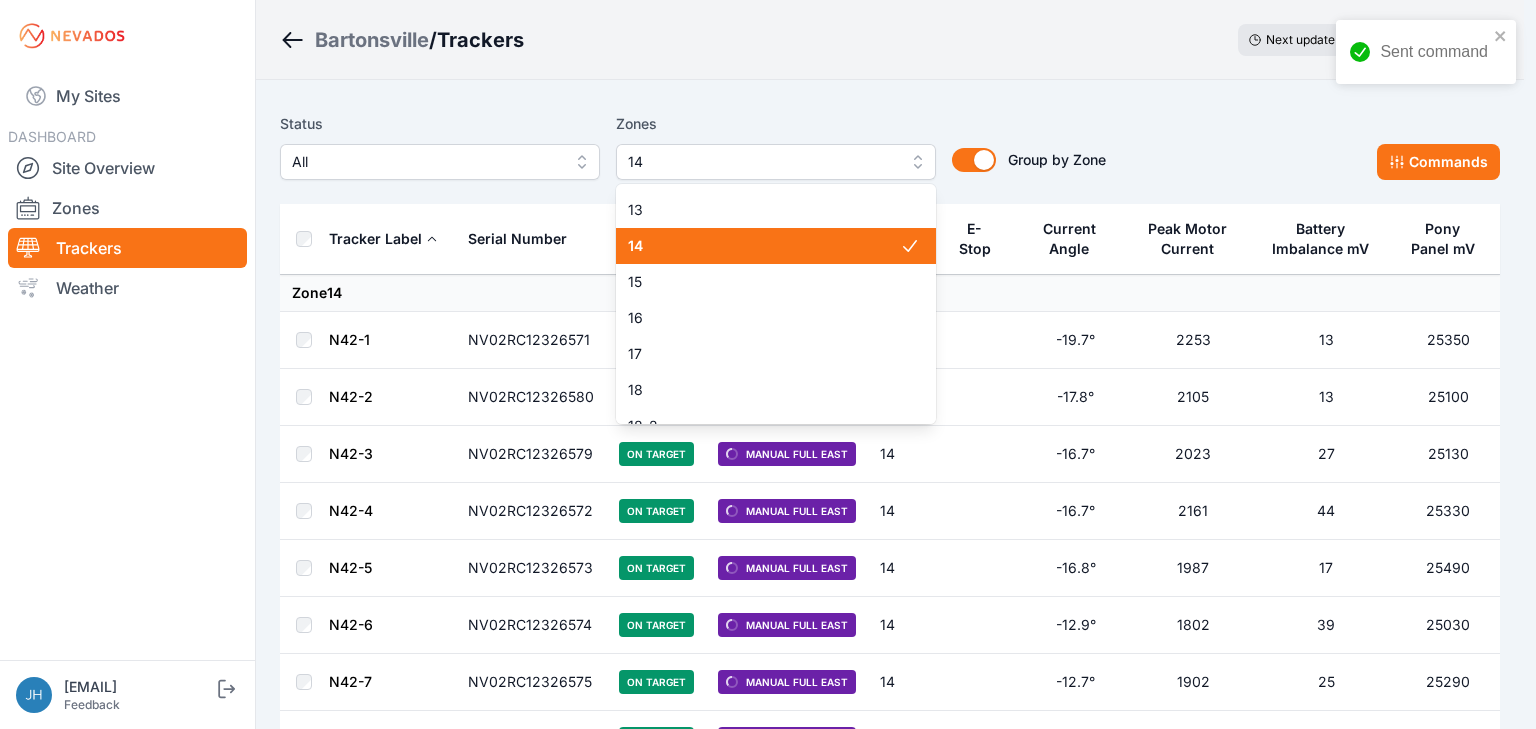 click on "14" at bounding box center (764, 246) 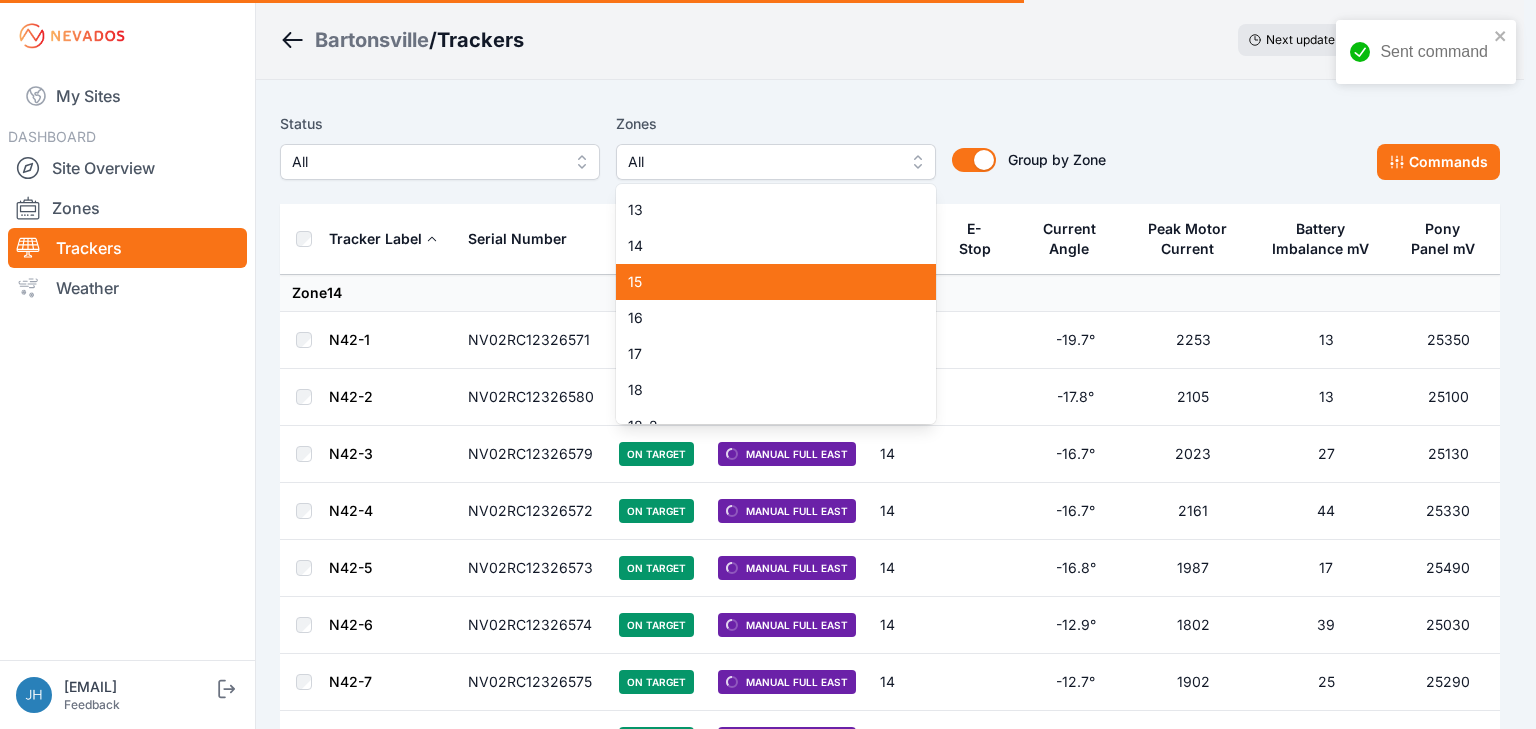 click on "15" at bounding box center [764, 282] 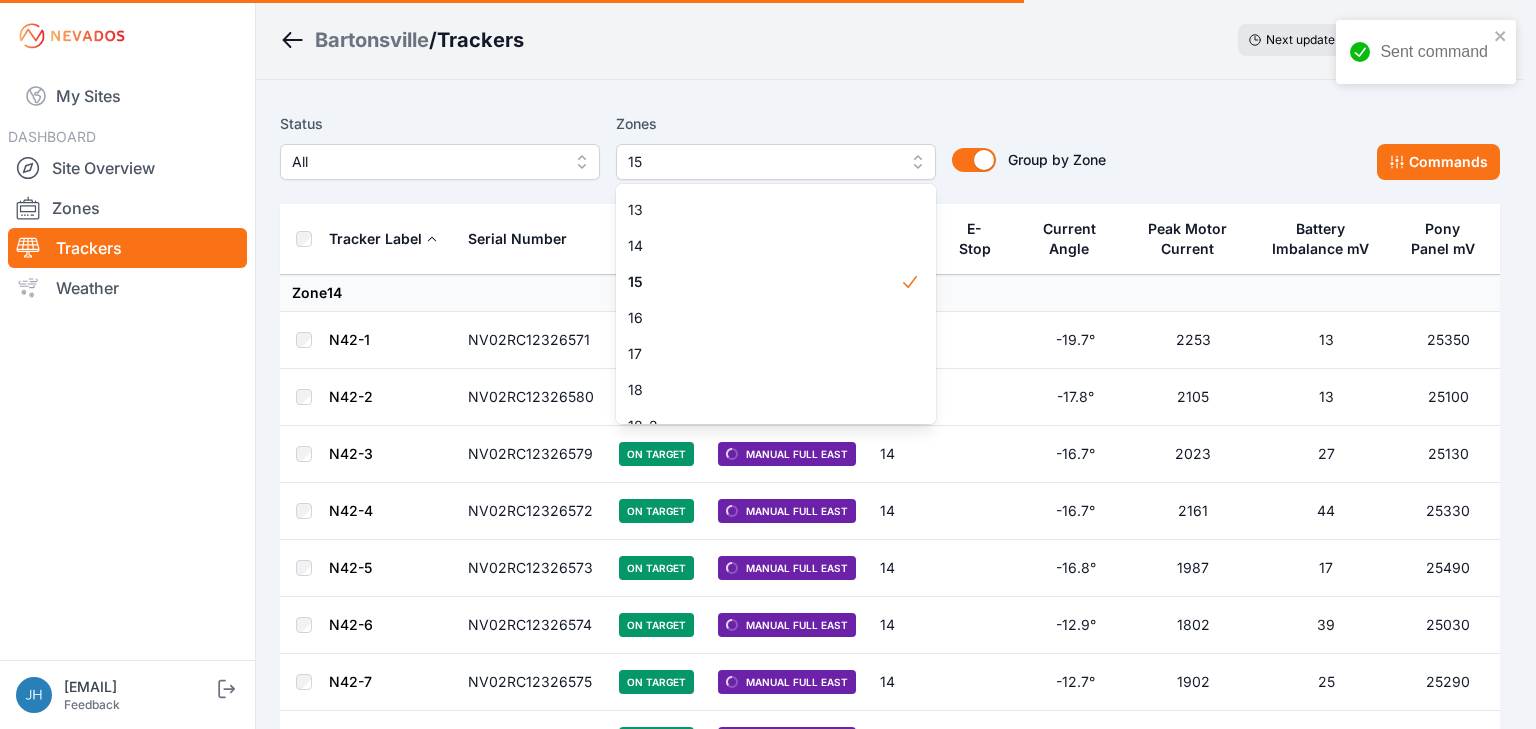 click on "Status All Zones 15 1 2 3 4 5 6 7 8 9 10 11 11-2 12 13 14 15 16 17 18 18-2 19 19-2 20 21 22 23 24 25 26 27 28 29 30 31 32 32-2 33 33-2 34 34-2 35 35-2 36 37 37-2 38 38-2 39 40 41 Group by Zone Group by Zone Commands Tracker Label Serial Number Status Mode Zone E-Stop Current Angle Peak Motor Current Battery Imbalance mV Pony Panel mV Zone  14 N42-1 NV02RC12326571 On Target Manual Full East 14 -19.7° 2253 13 25350 N42-2 NV02RC12326580 On Target Manual Full East 14 -17.8° 2105 13 25100 N42-3 NV02RC12326579 On Target Manual Full East 14 -16.7° 2023 27 25130 N42-4 NV02RC12326572 On Target Manual Full East 14 -16.7° 2161 44 25330 N42-5 NV02RC12326573 On Target Manual Full East 14 -16.8° 1987 17 25490 N42-6 NV02RC12326574 On Target Manual Full East 14 -12.9° 1802 39 25030 N42-7 NV02RC12326575 On Target Manual Full East 14 -12.7° 1902 25 25290 N42-8 NV02RC12304051 On Target Manual Full East 14 -14.9° 1967 14 25640 N42-9 NV02RC12326576 On Target Manual Full East 14 -14.7° 2074 20 25460 N42-10 NV02RC12326626" at bounding box center [890, 2912] 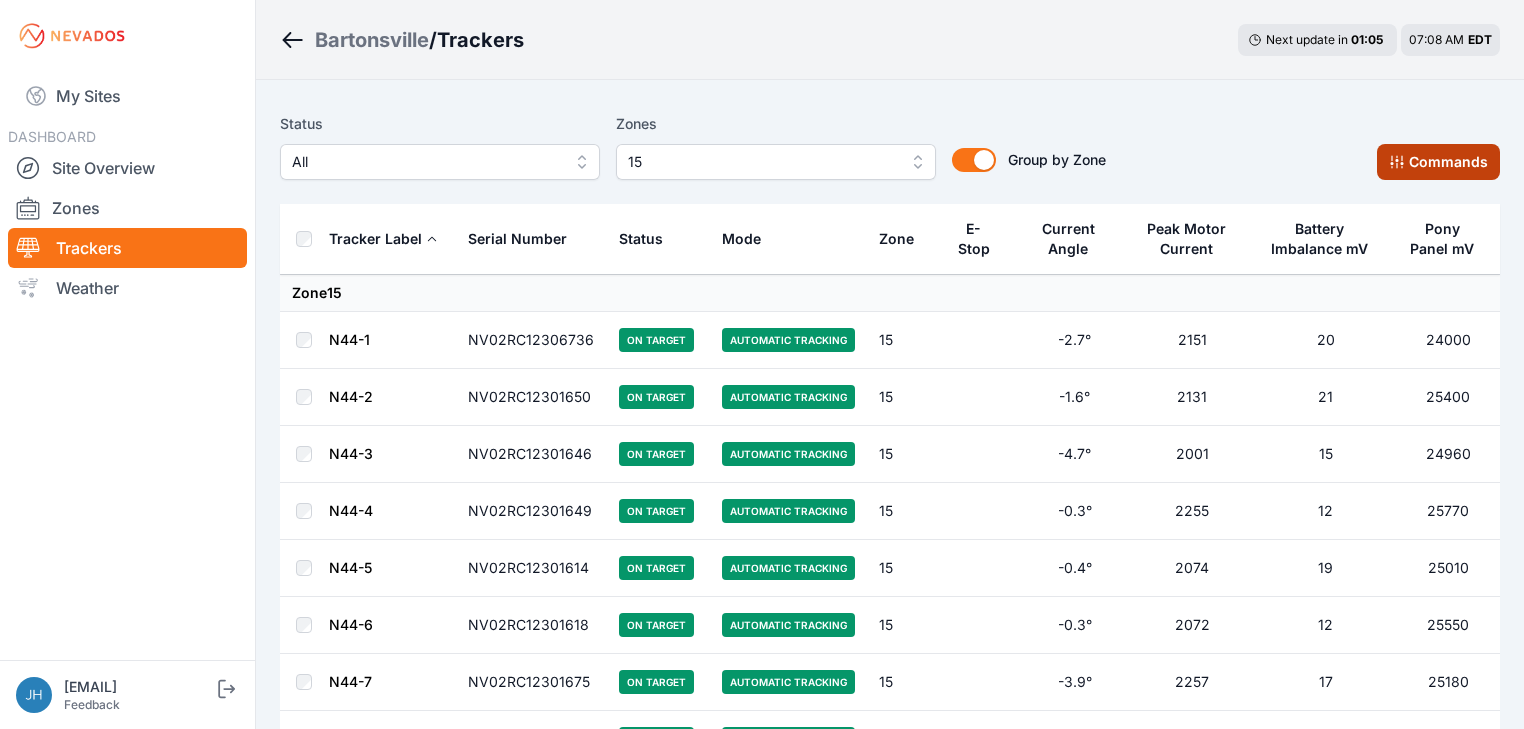 click on "Commands" at bounding box center [1438, 162] 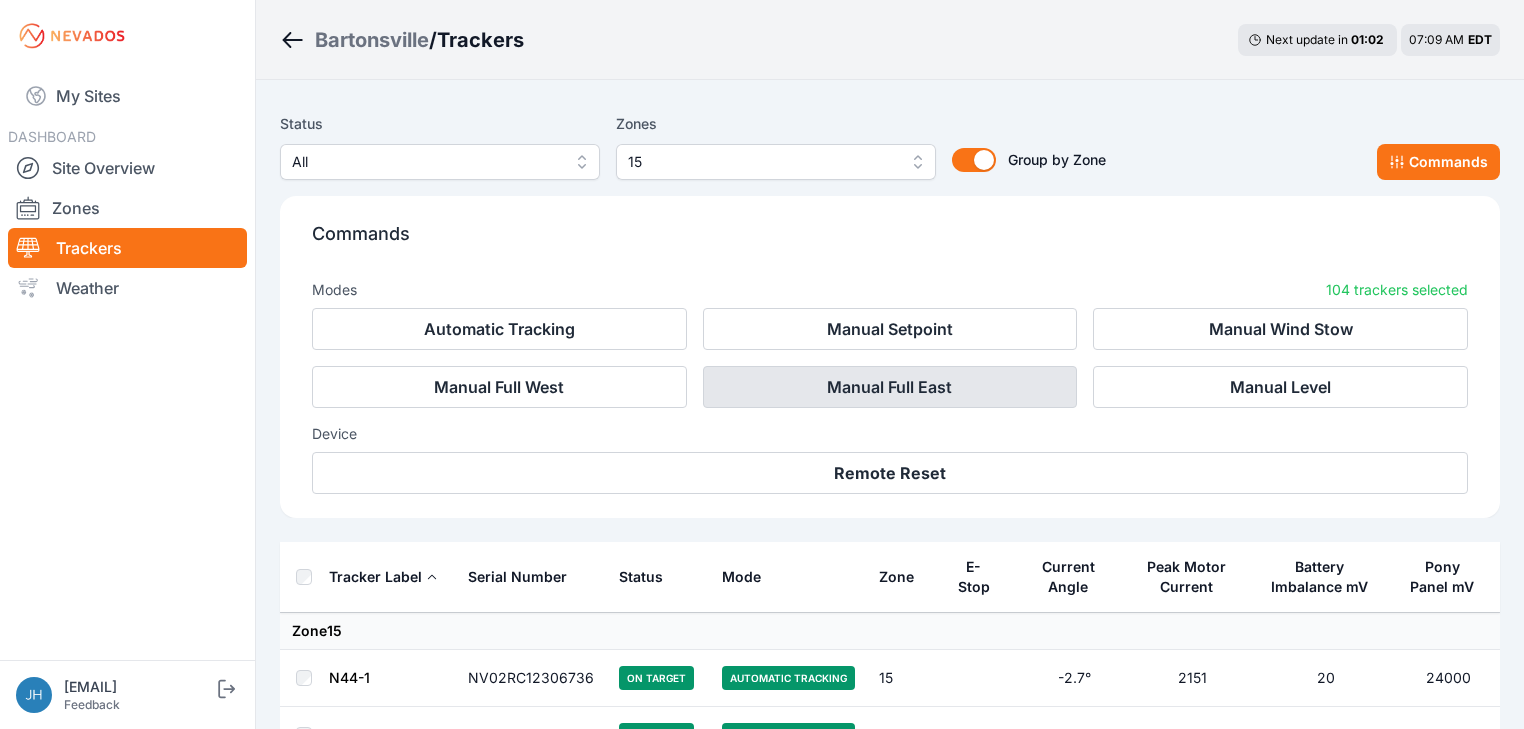 click on "Manual Full East" at bounding box center (890, 387) 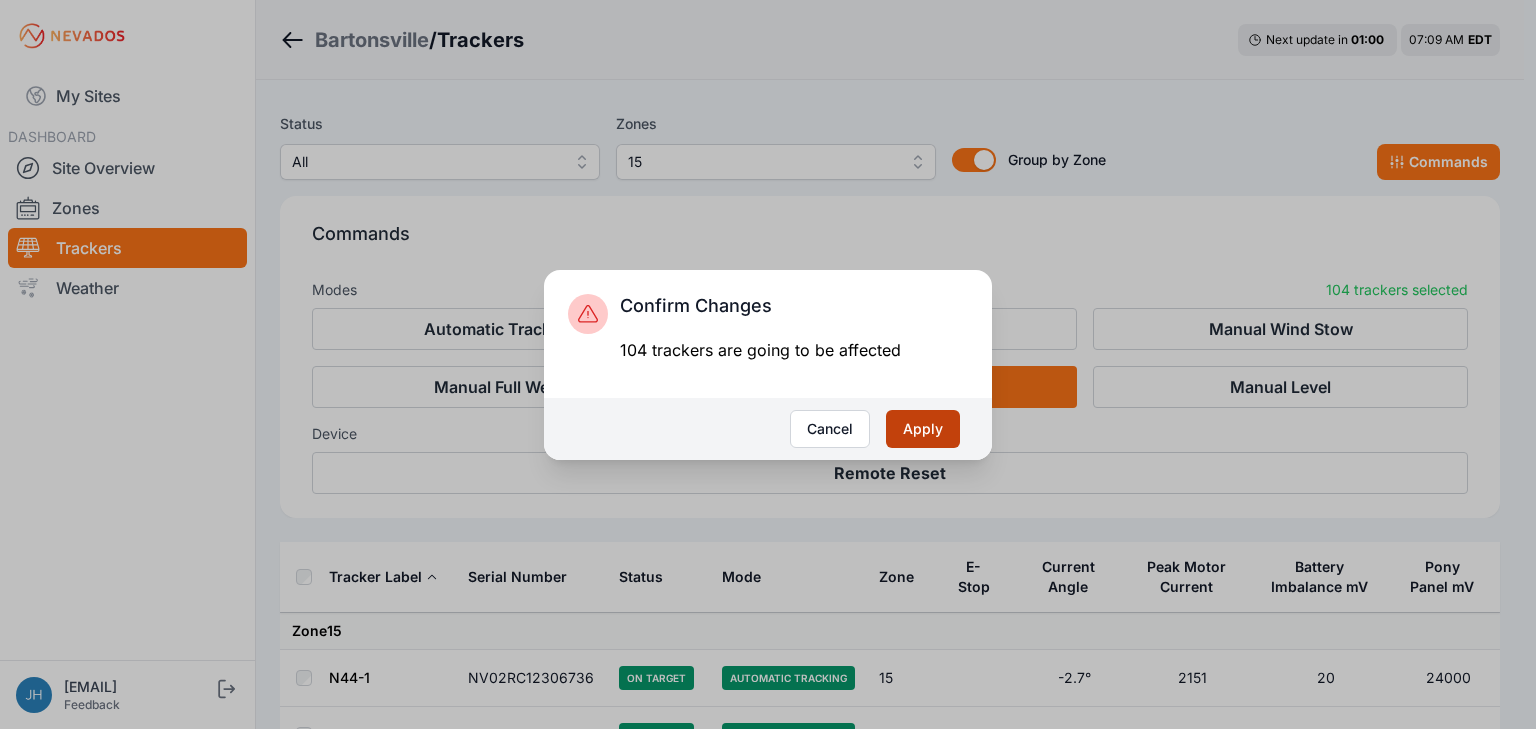 click on "Apply" at bounding box center (923, 429) 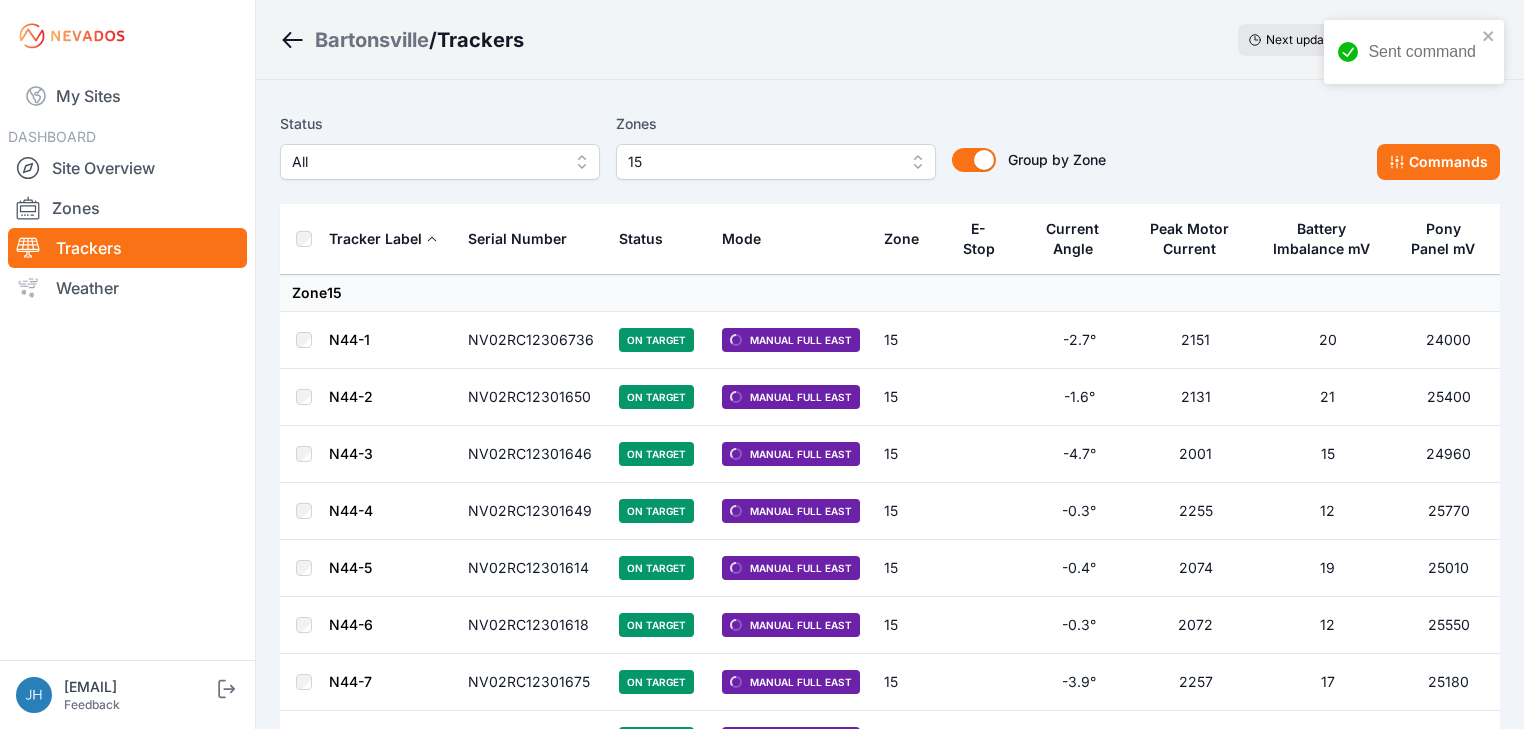 scroll, scrollTop: 0, scrollLeft: 0, axis: both 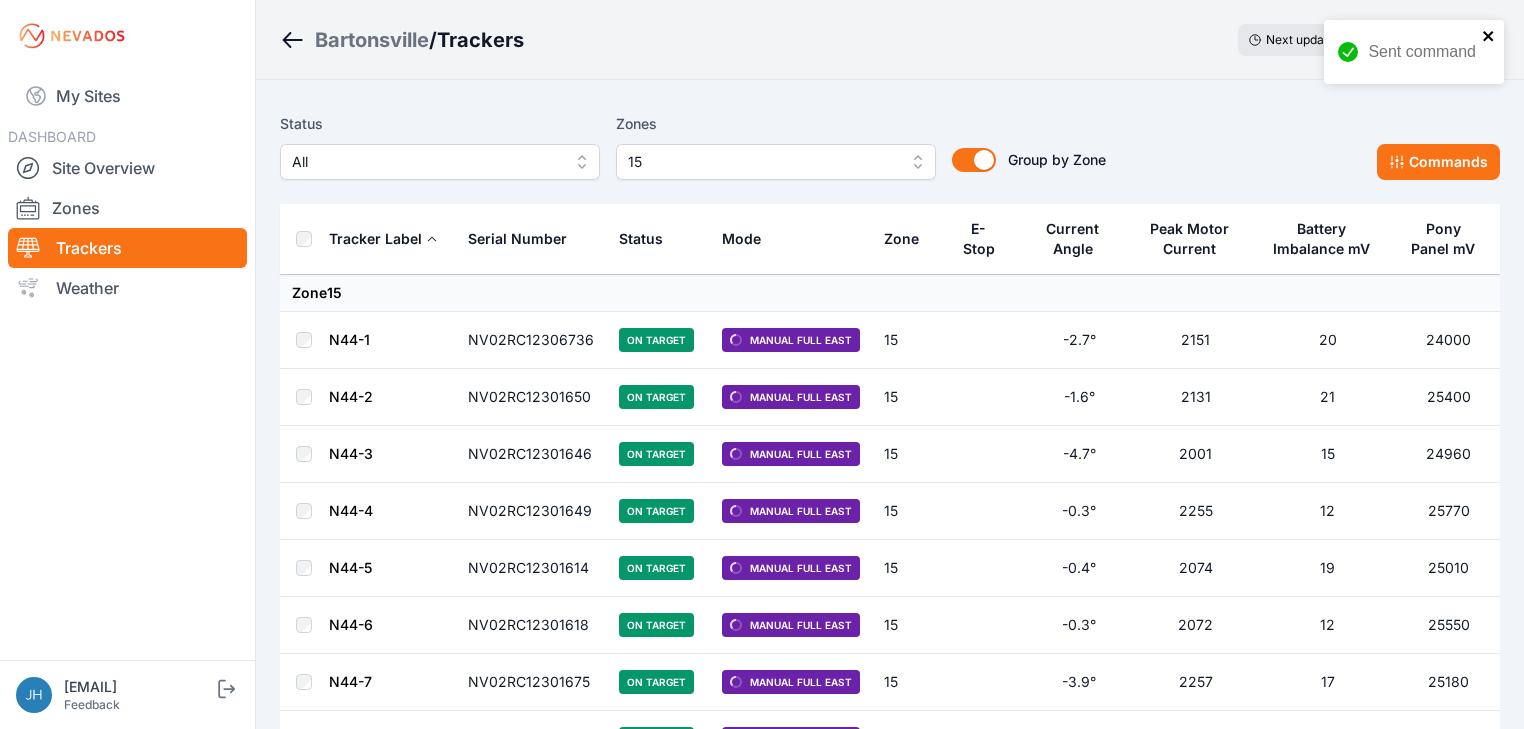 click 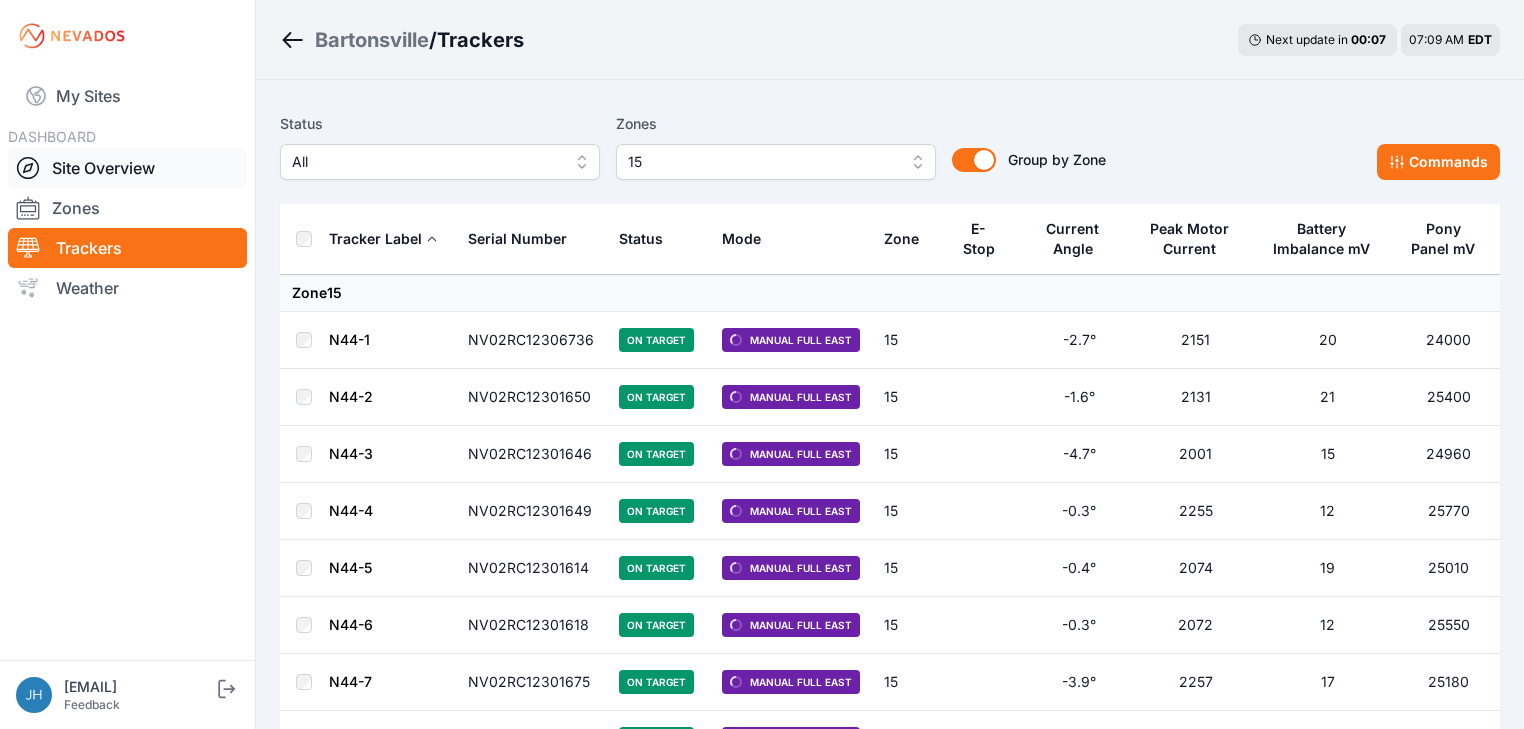click on "Site Overview" at bounding box center (127, 168) 